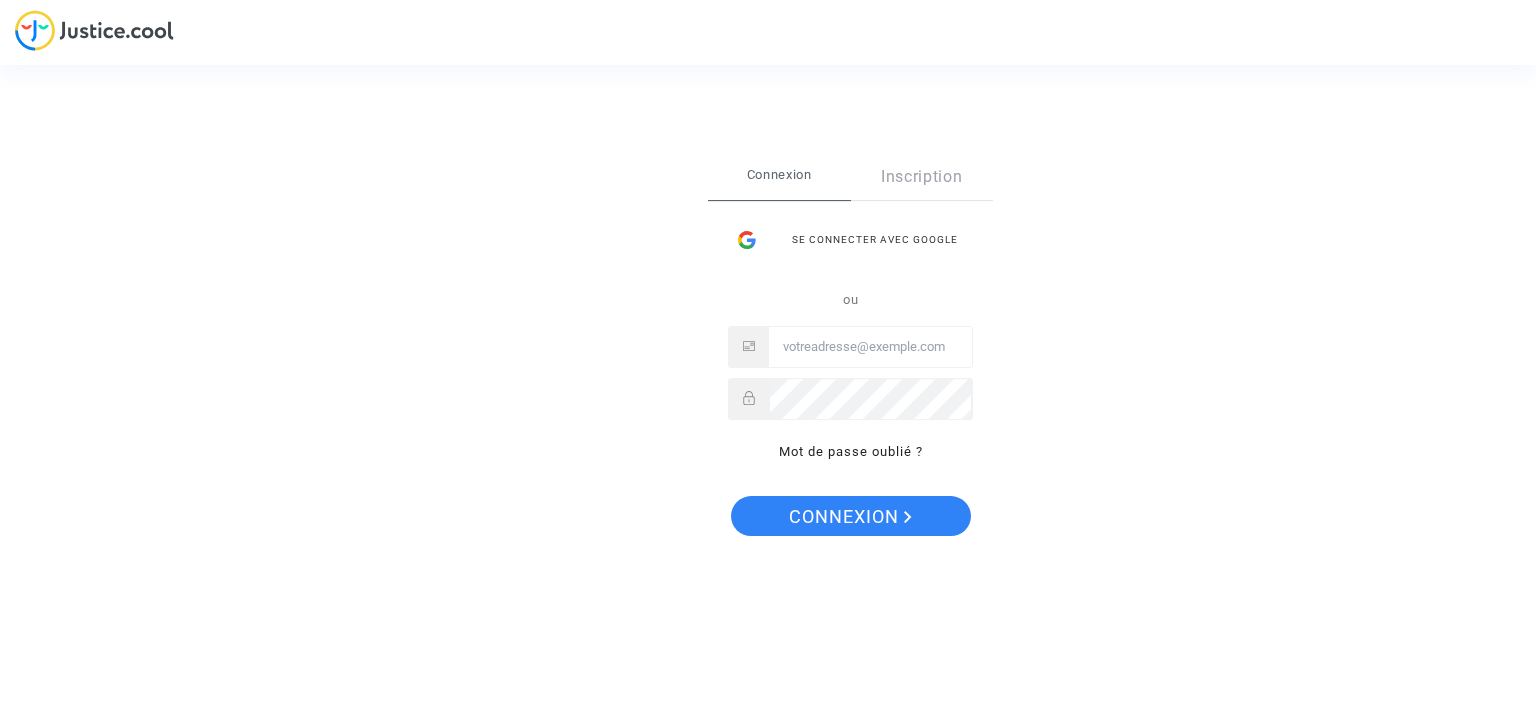 scroll, scrollTop: 0, scrollLeft: 0, axis: both 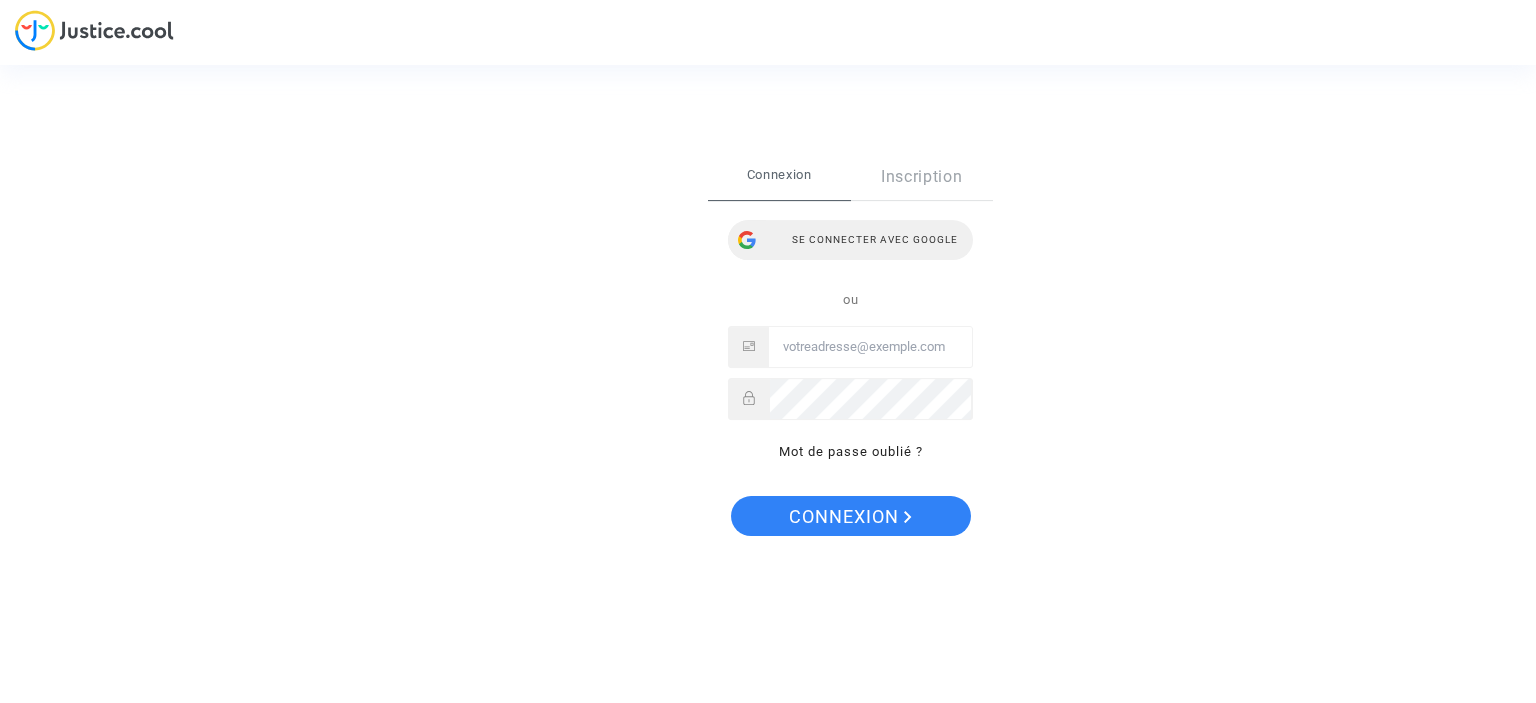 click on "Se connecter avec Google" at bounding box center [850, 240] 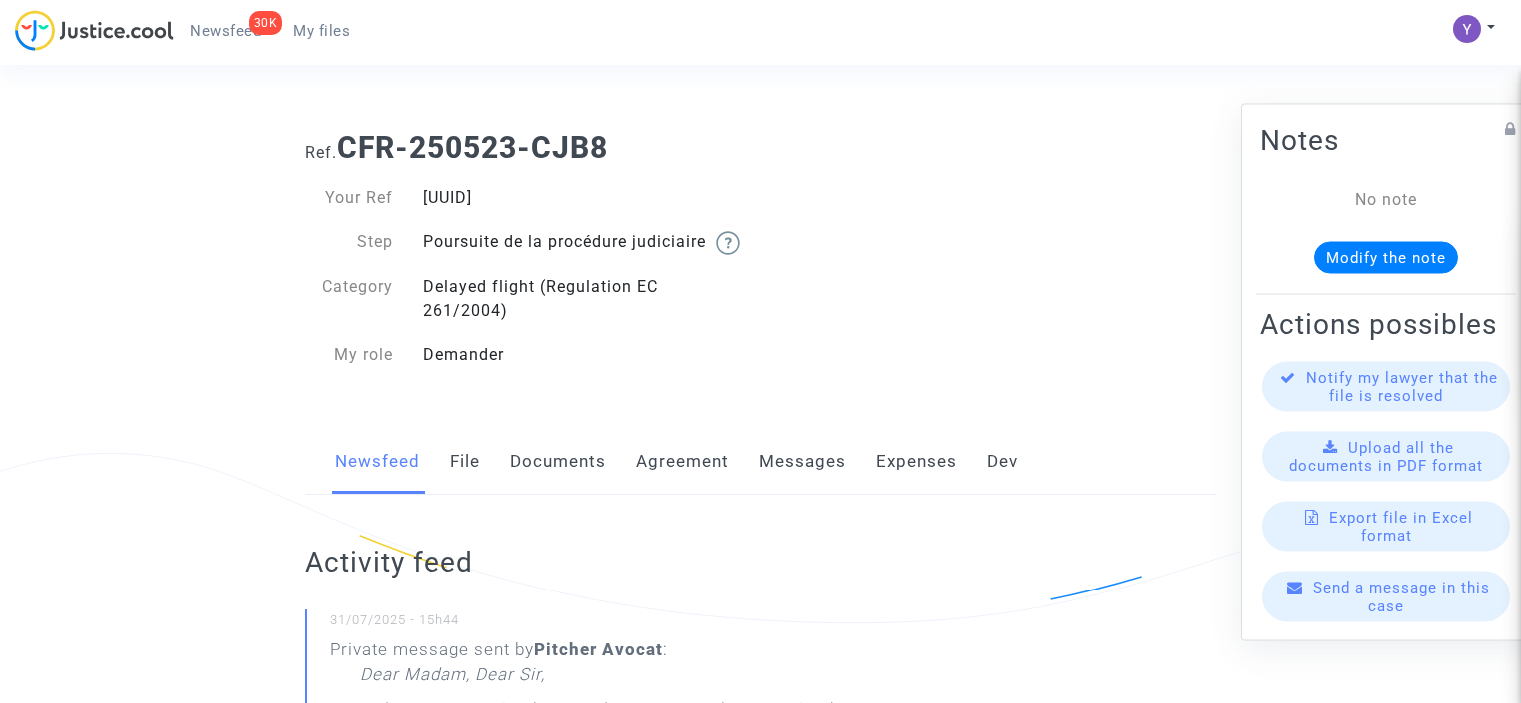 scroll, scrollTop: 400, scrollLeft: 0, axis: vertical 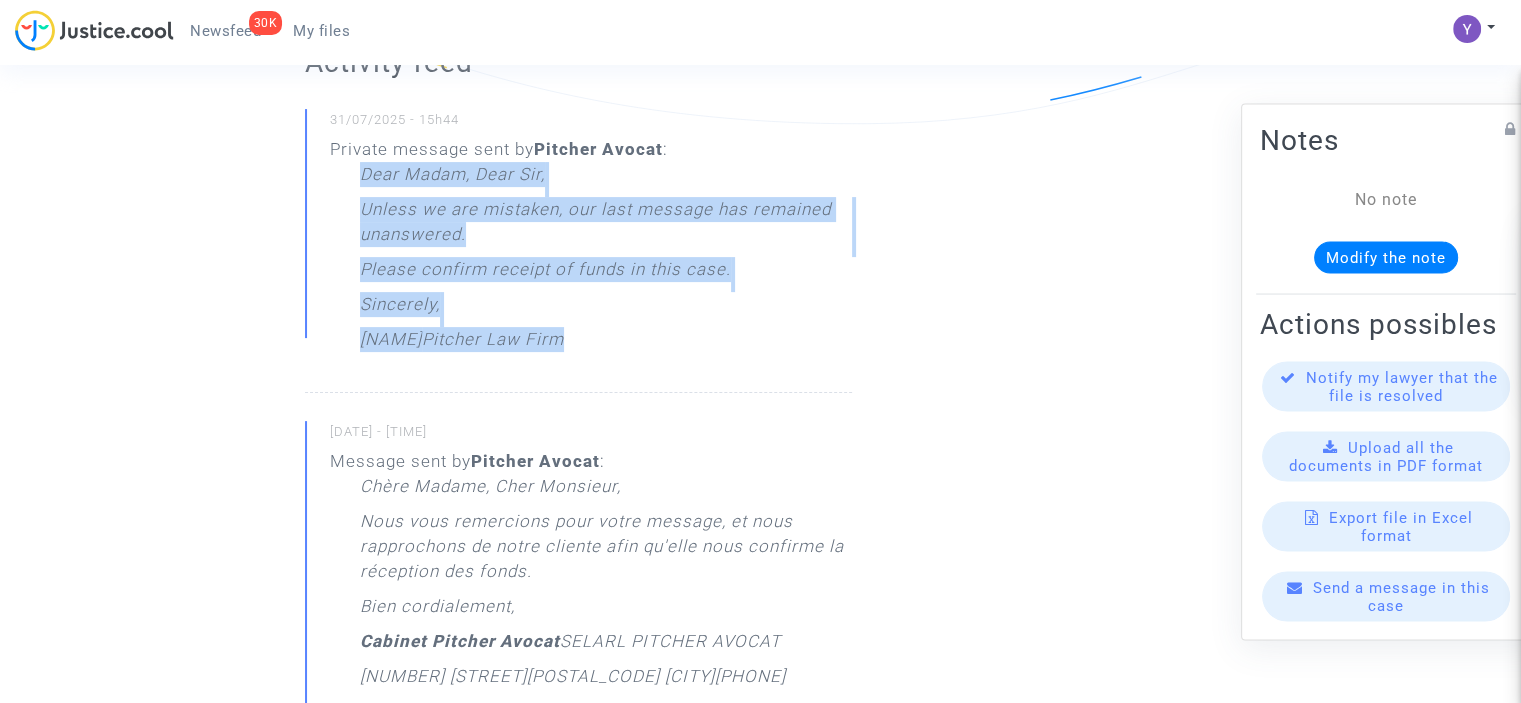 drag, startPoint x: 427, startPoint y: 305, endPoint x: 551, endPoint y: 372, distance: 140.94325 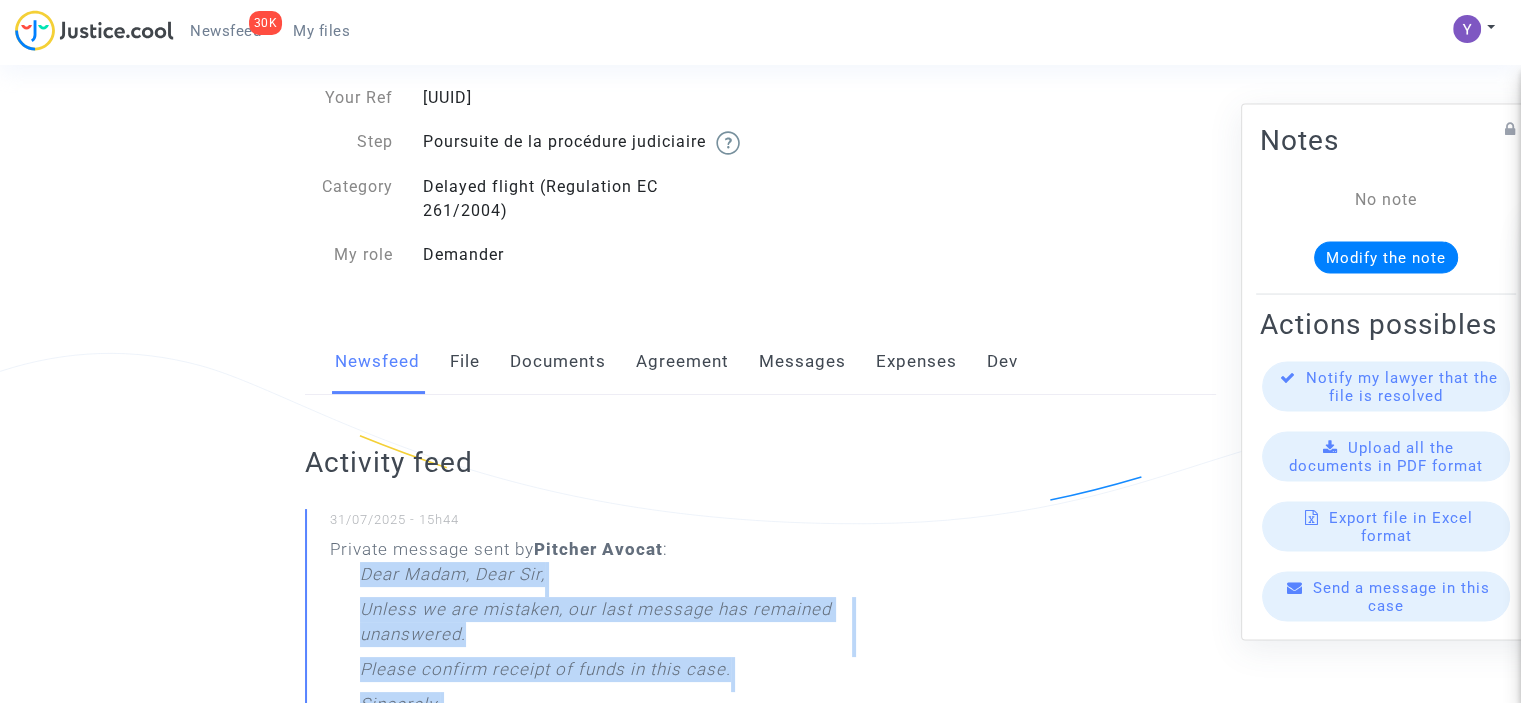 click on "Messages" 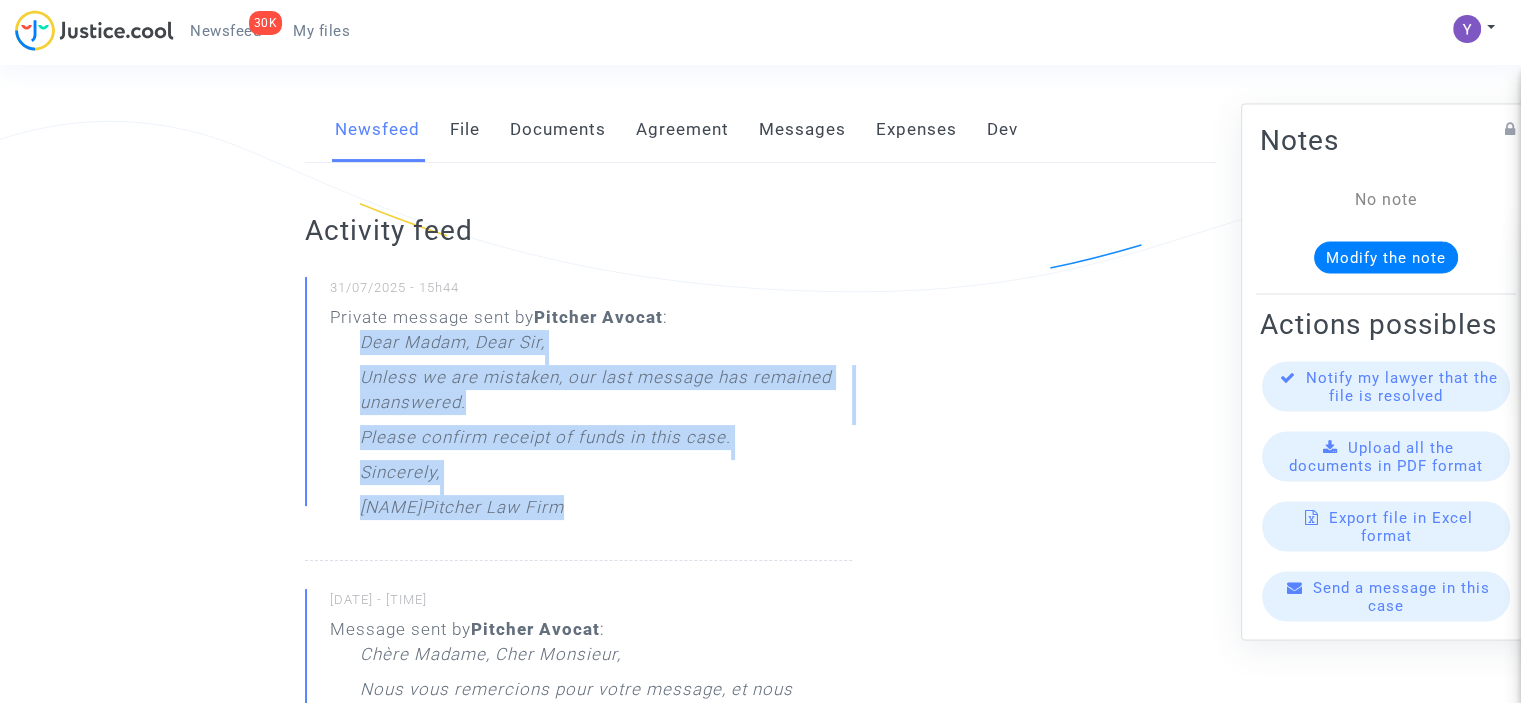 scroll, scrollTop: 0, scrollLeft: 0, axis: both 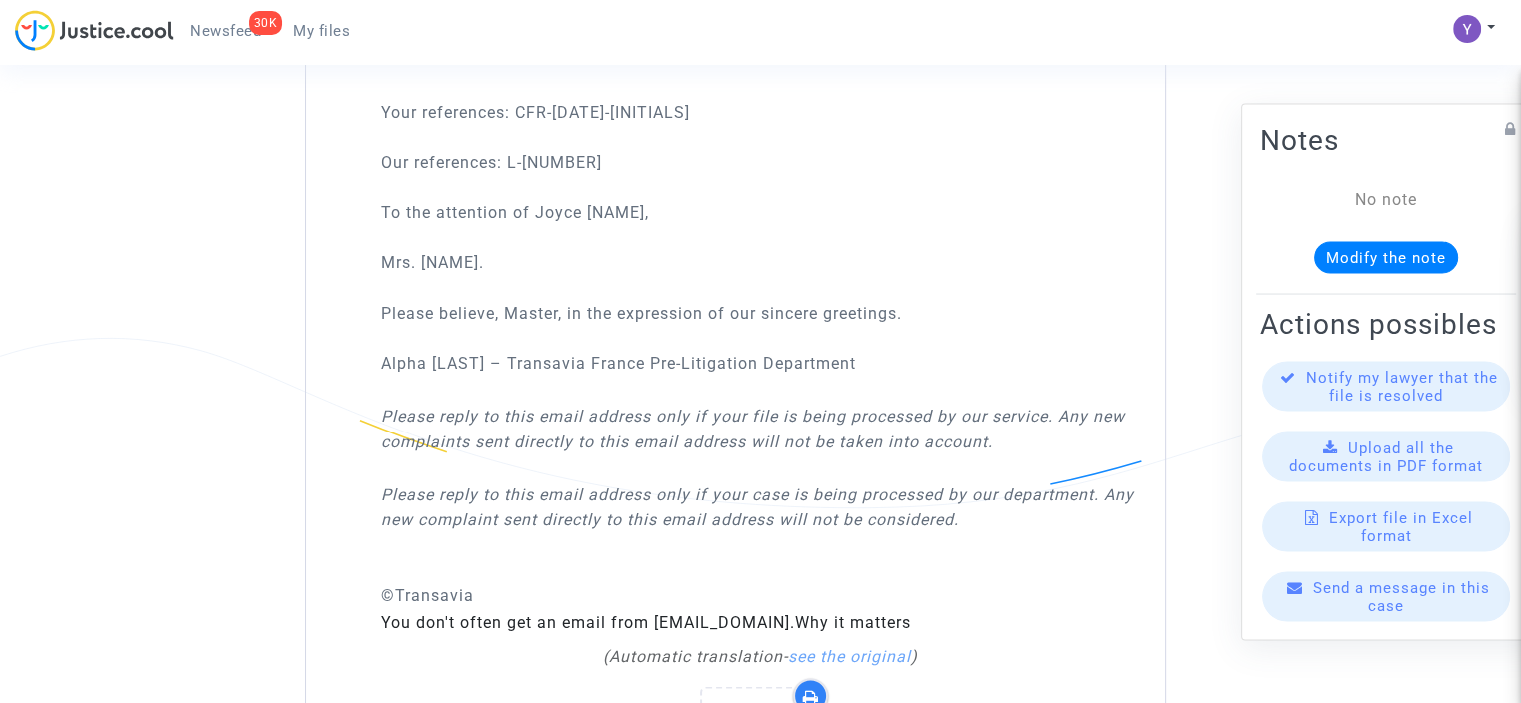 click on "Send a message in this case" 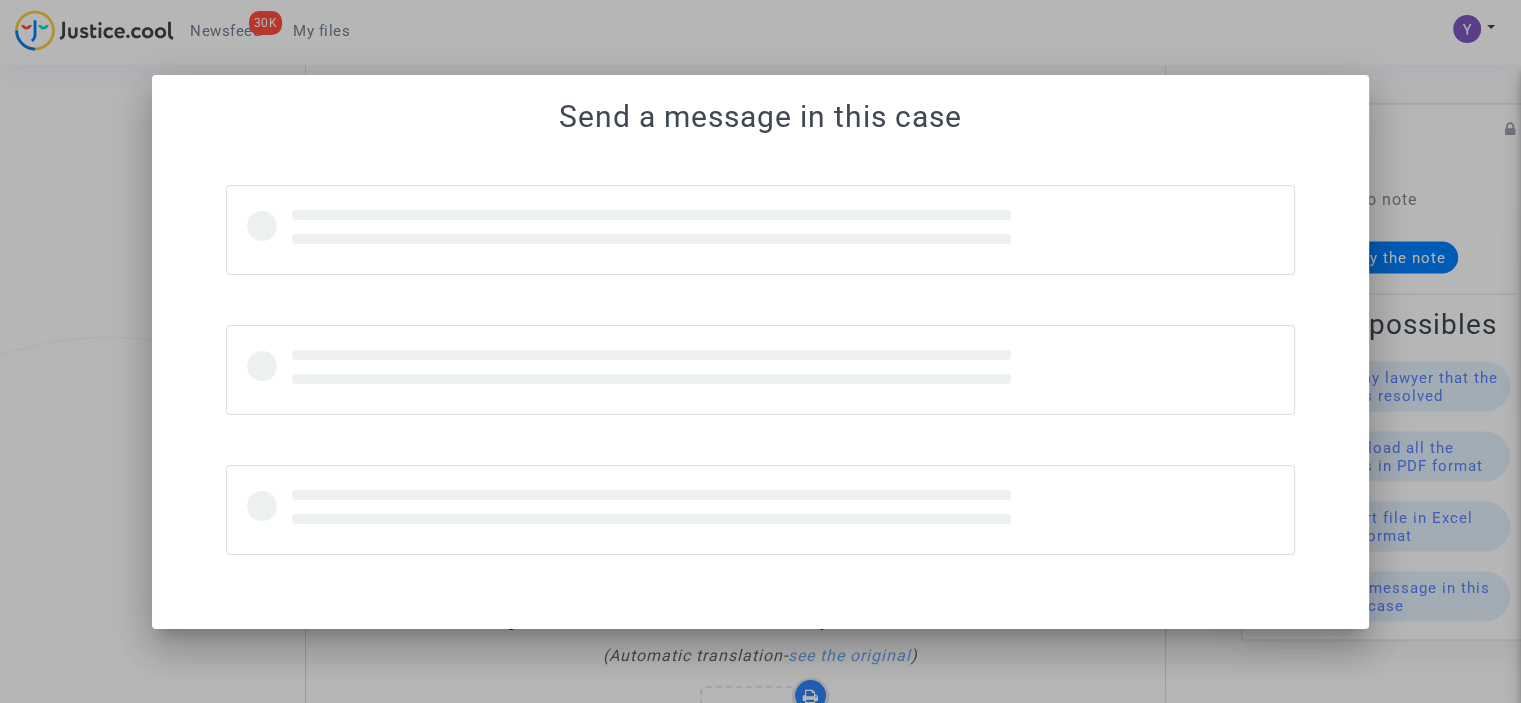 scroll, scrollTop: 0, scrollLeft: 0, axis: both 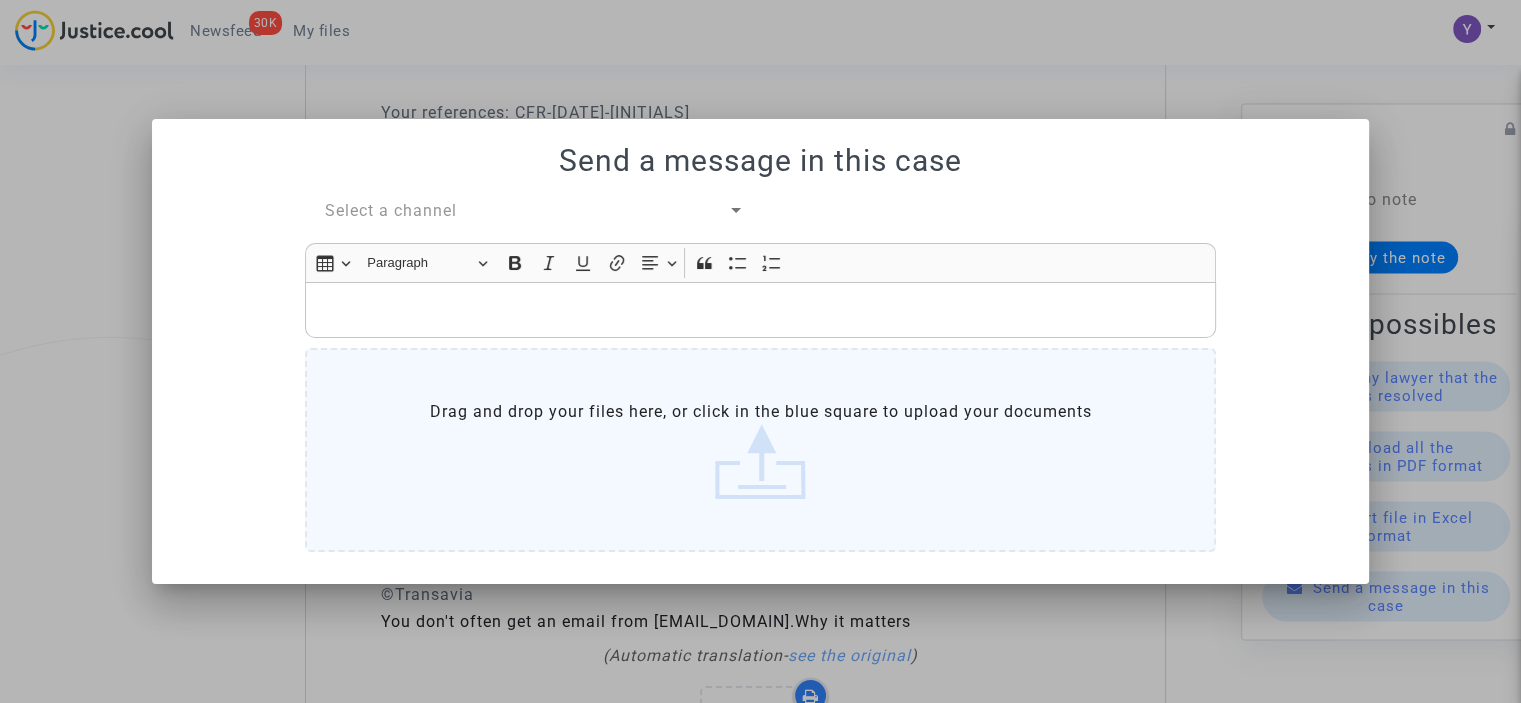 click on "Select a channel" at bounding box center (391, 210) 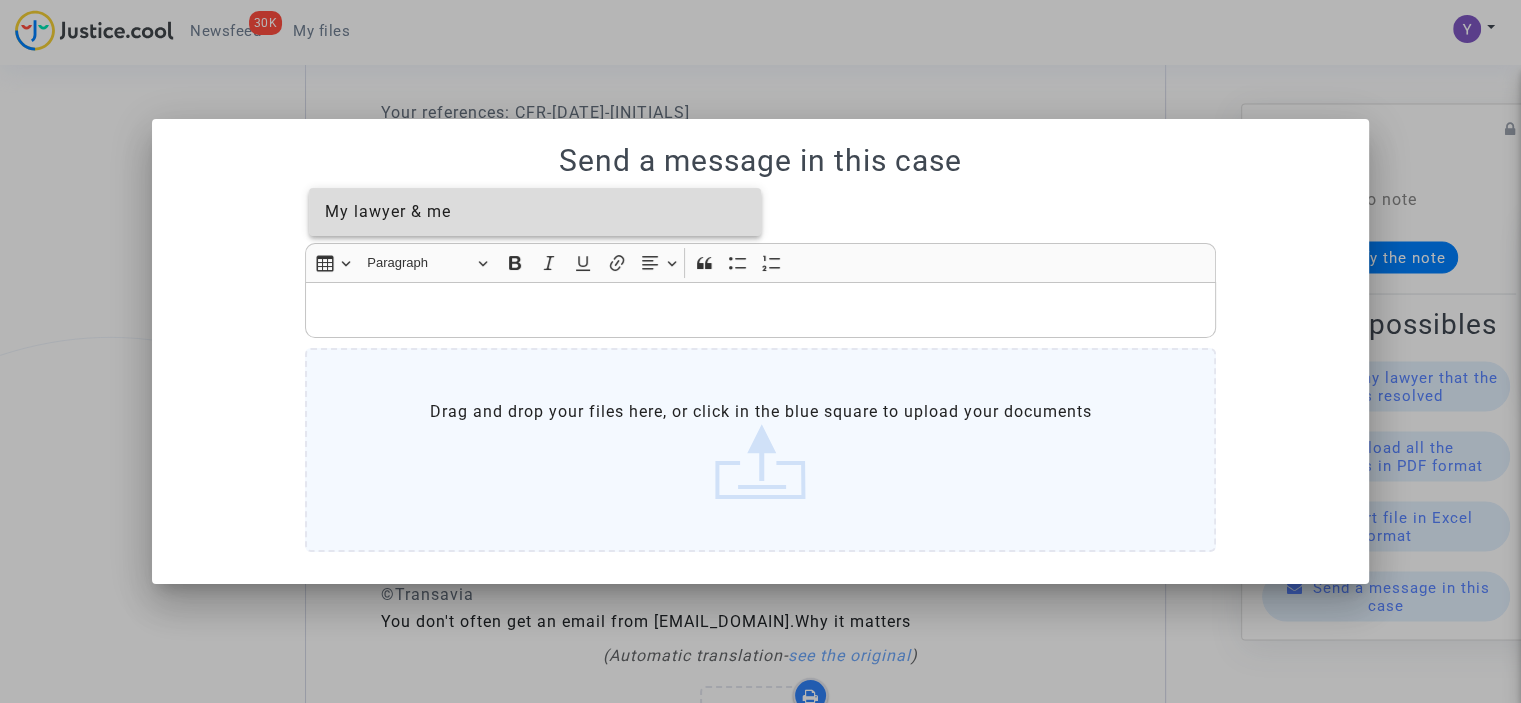click on "My lawyer & me" at bounding box center (535, 212) 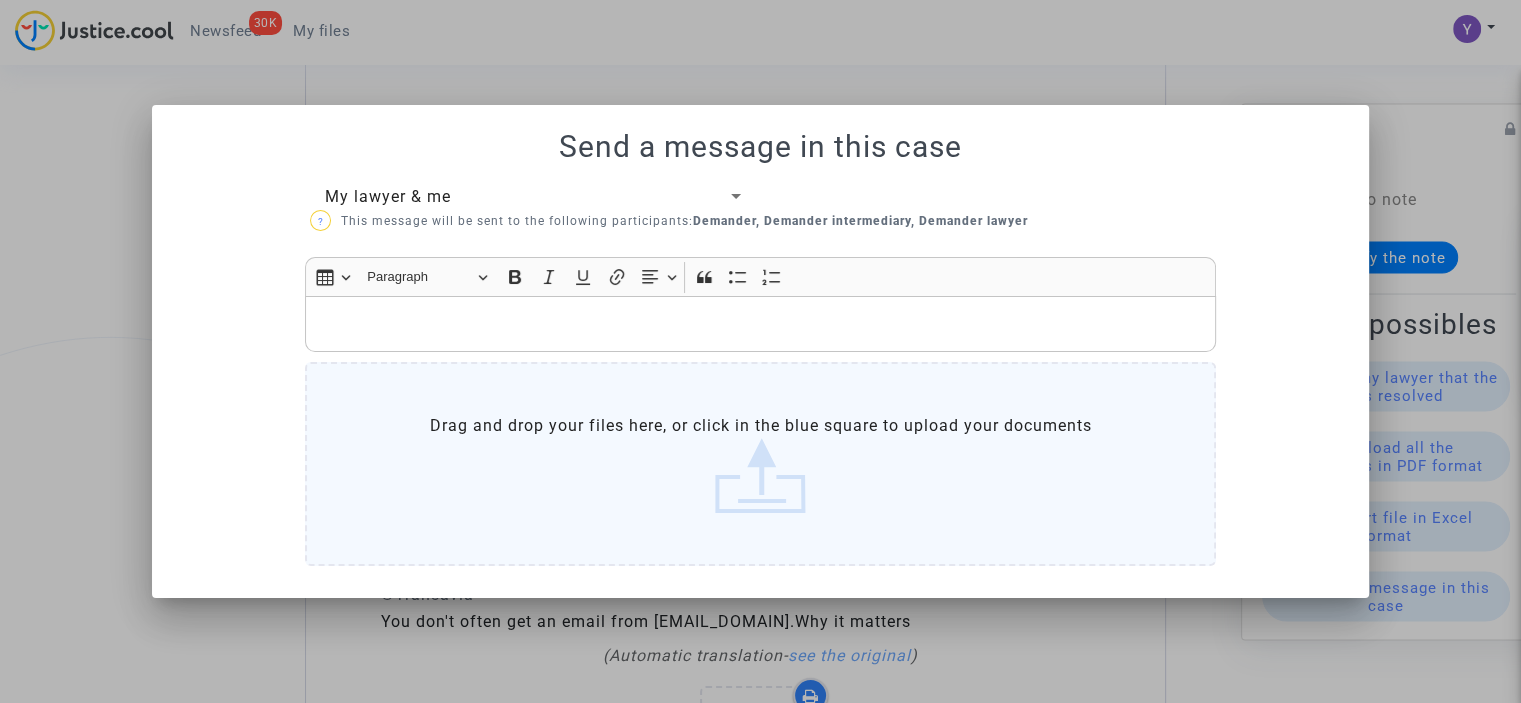 click at bounding box center (761, 324) 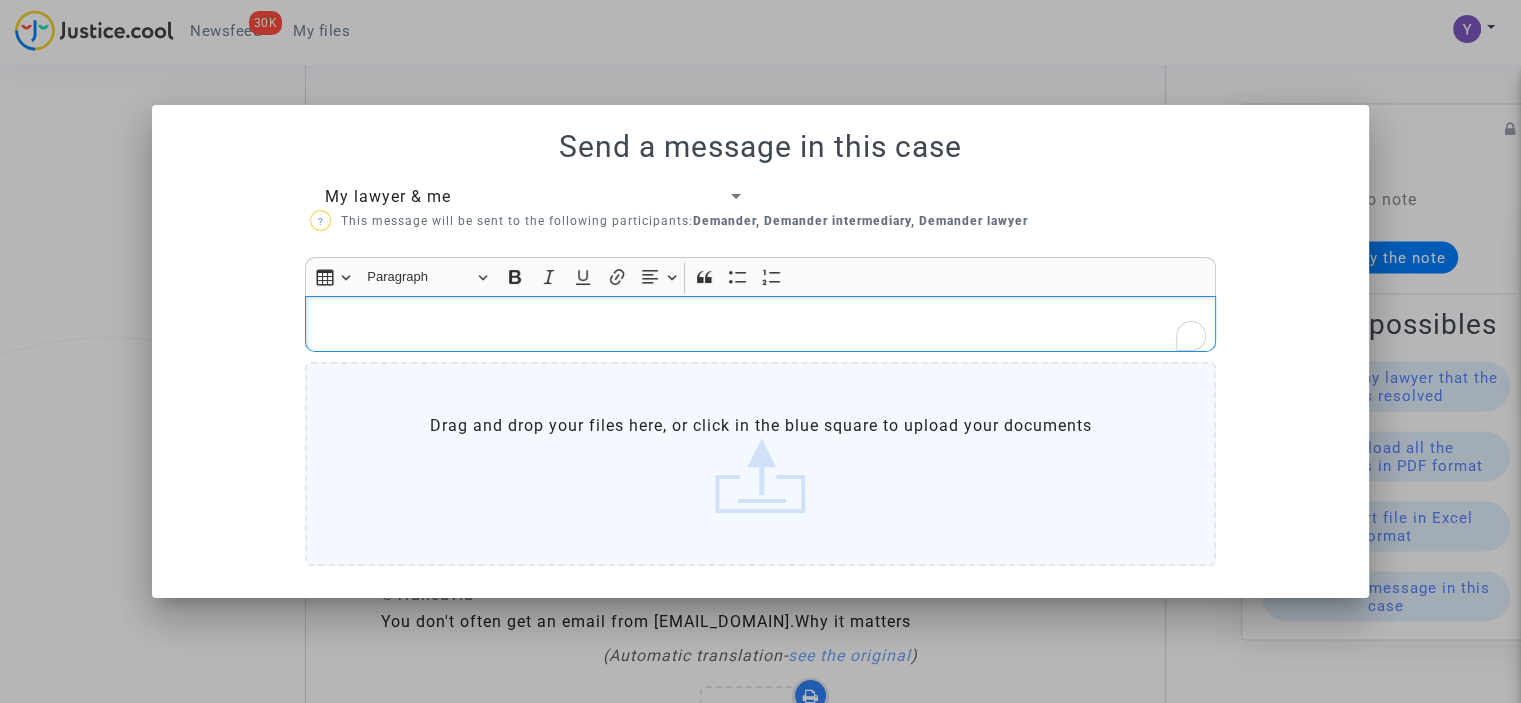 type 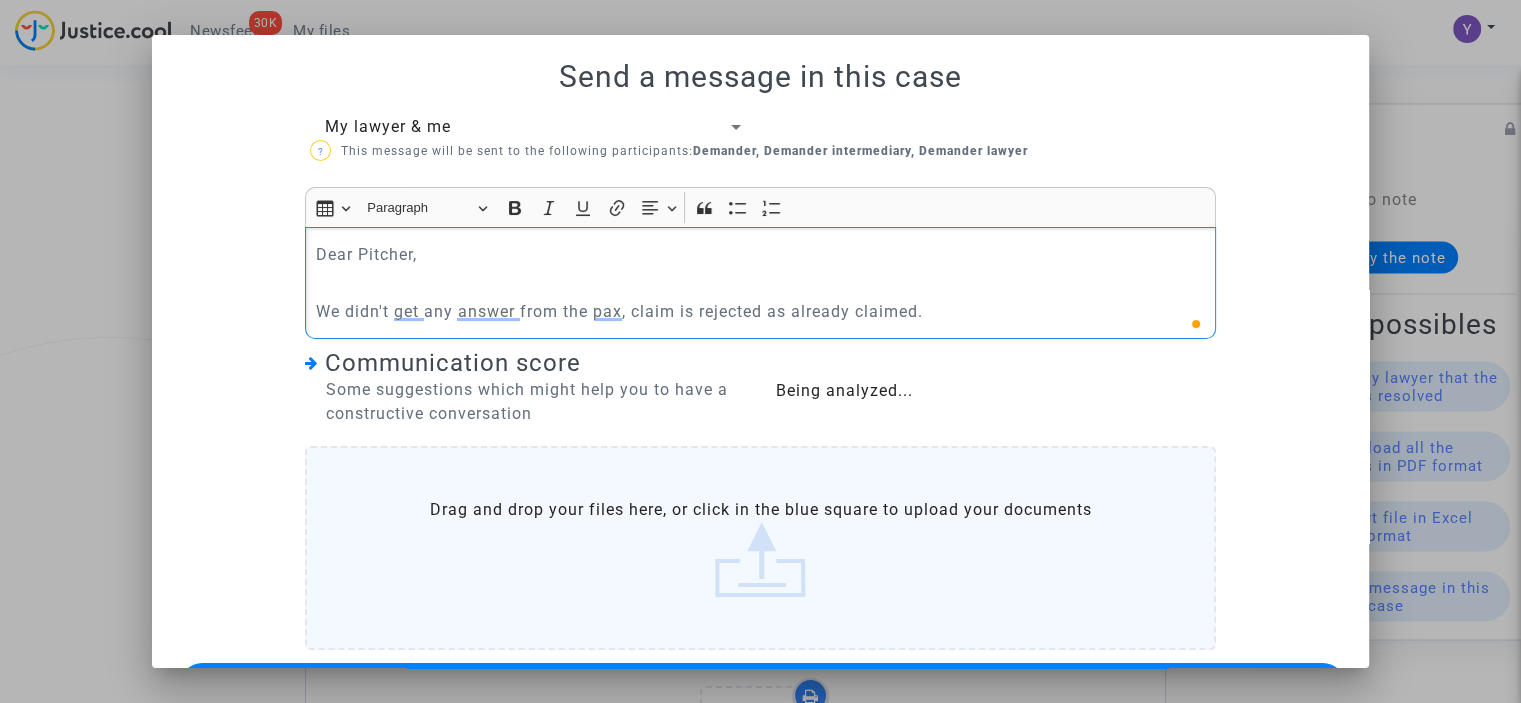 scroll, scrollTop: 72, scrollLeft: 0, axis: vertical 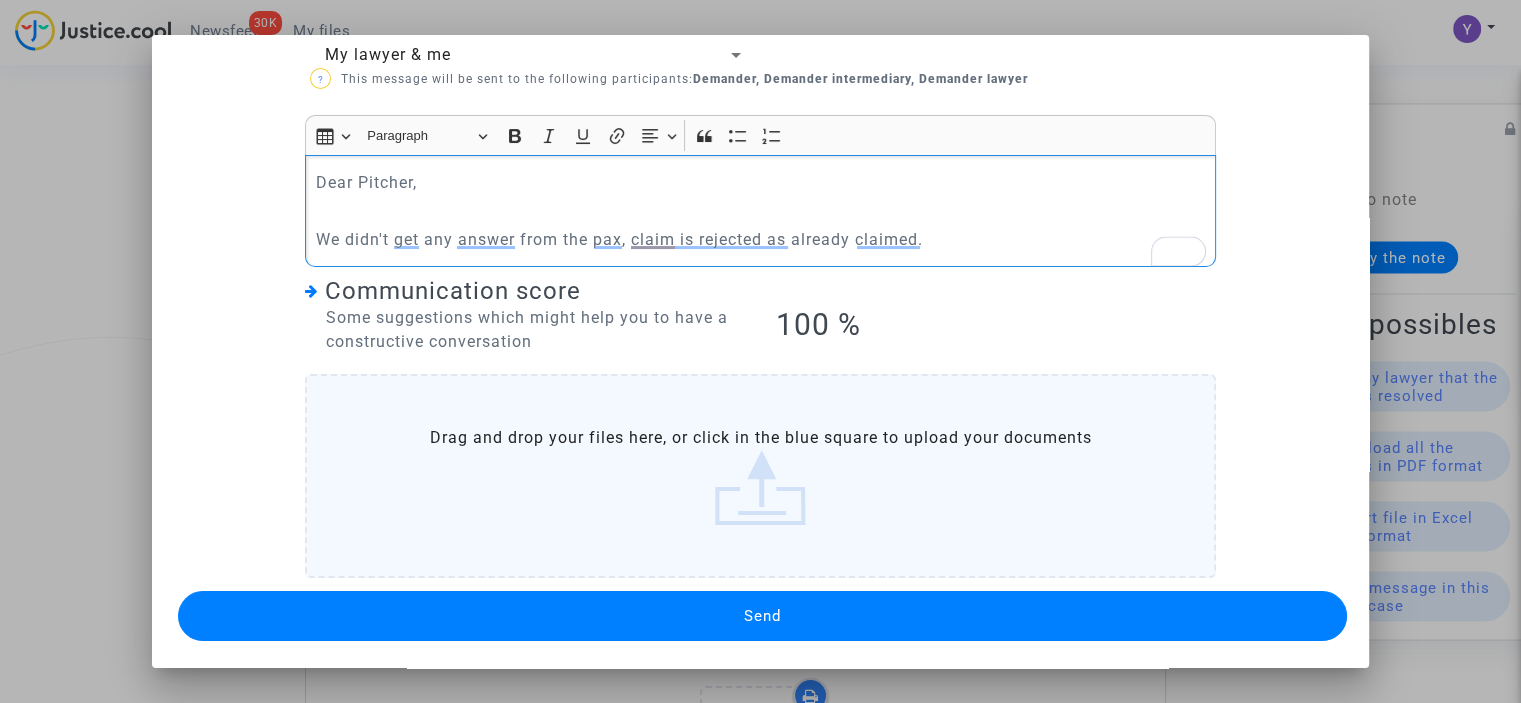 click on "Send" at bounding box center (762, 616) 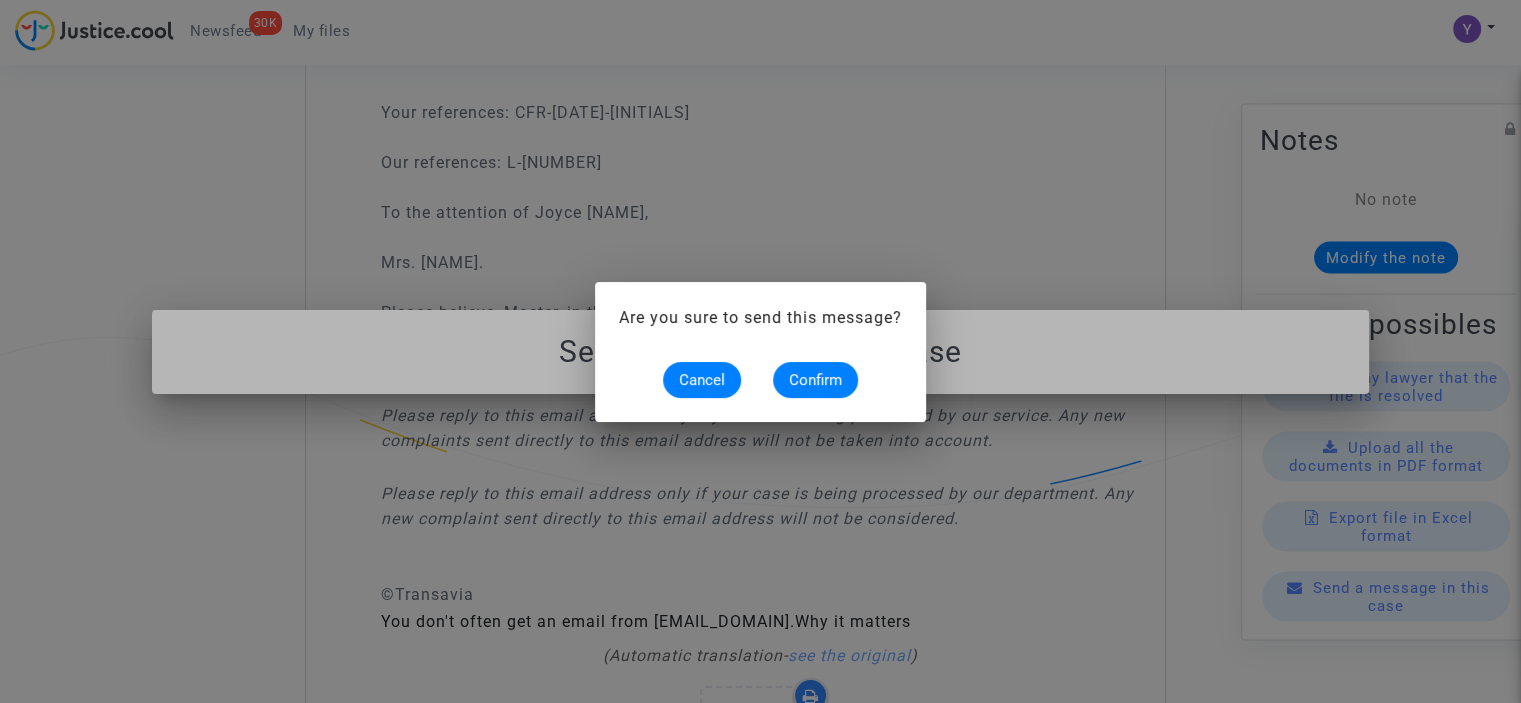 scroll, scrollTop: 0, scrollLeft: 0, axis: both 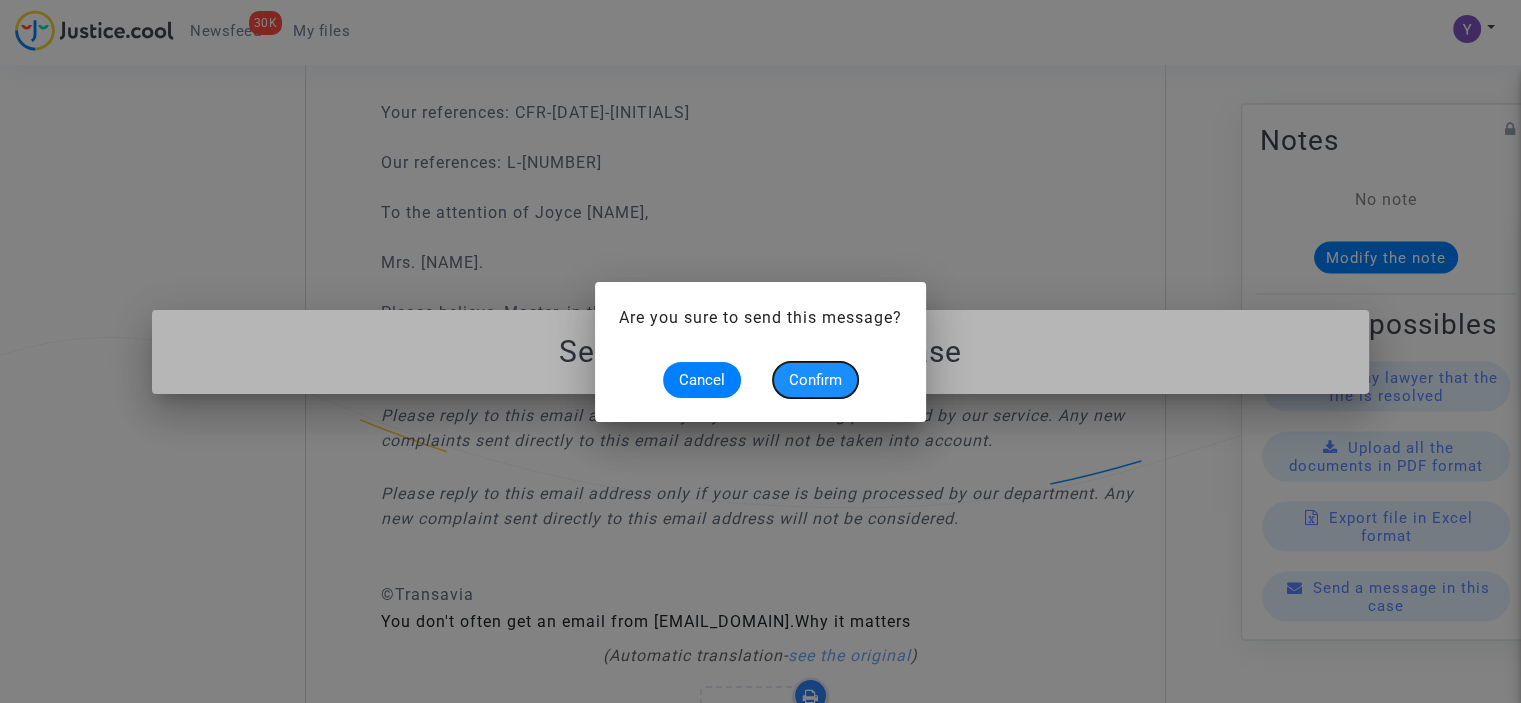 click on "Confirm" at bounding box center [815, 380] 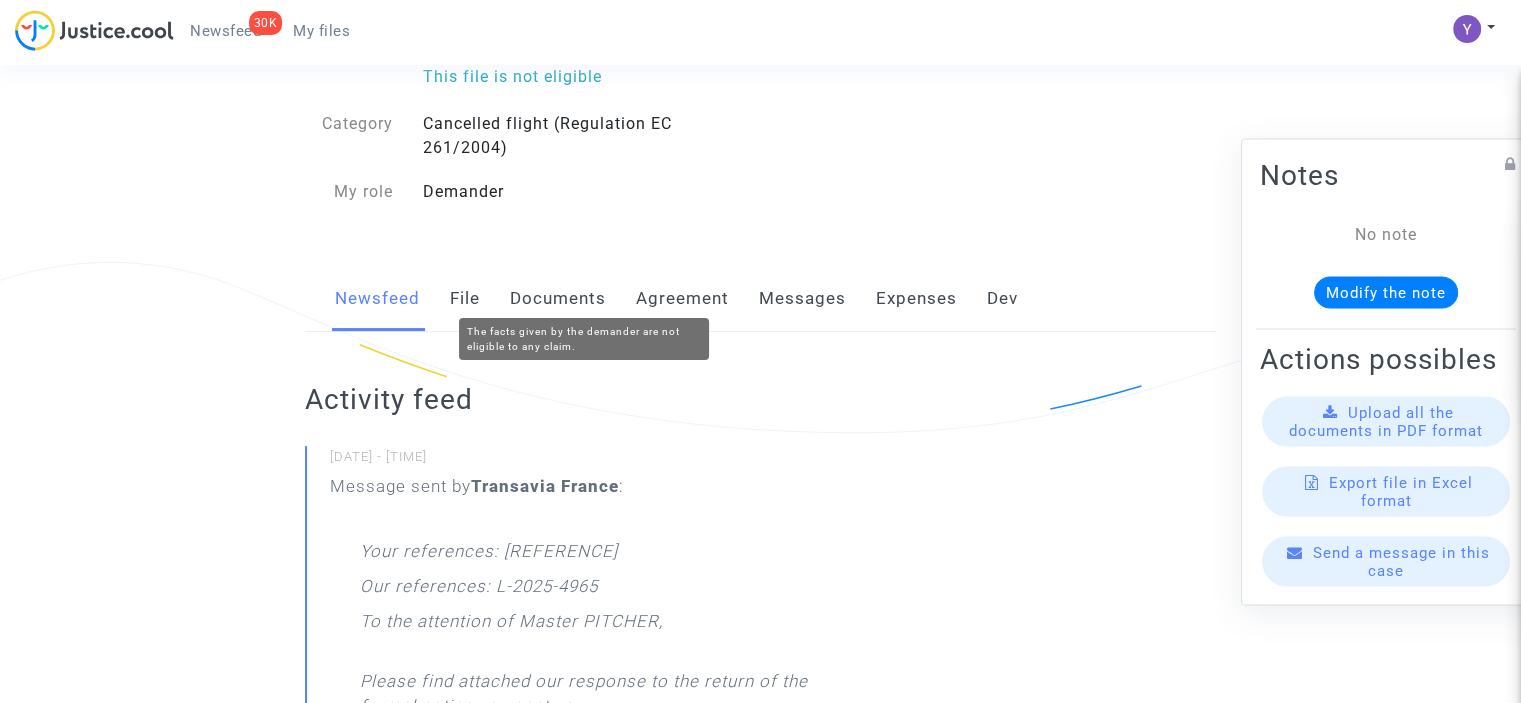 scroll, scrollTop: 0, scrollLeft: 0, axis: both 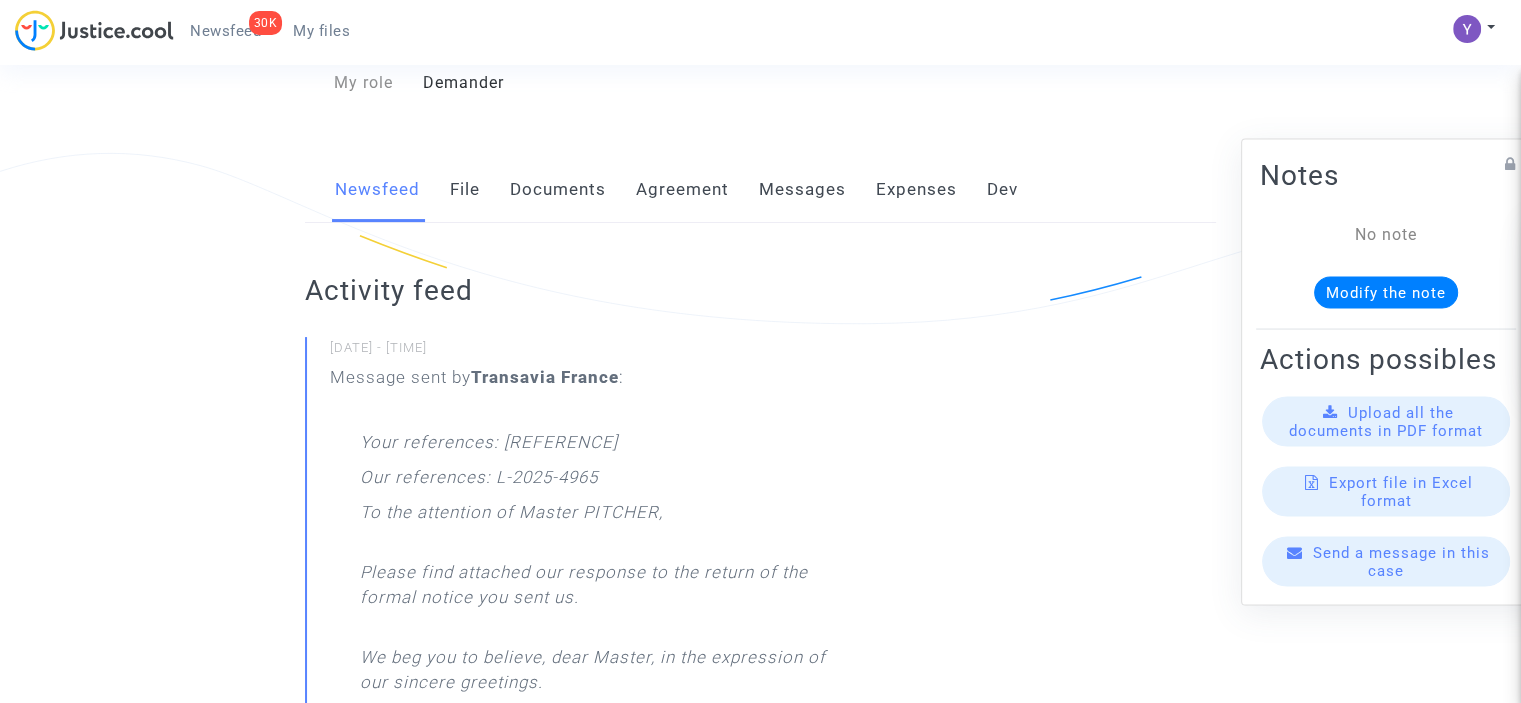 click on "Messages" 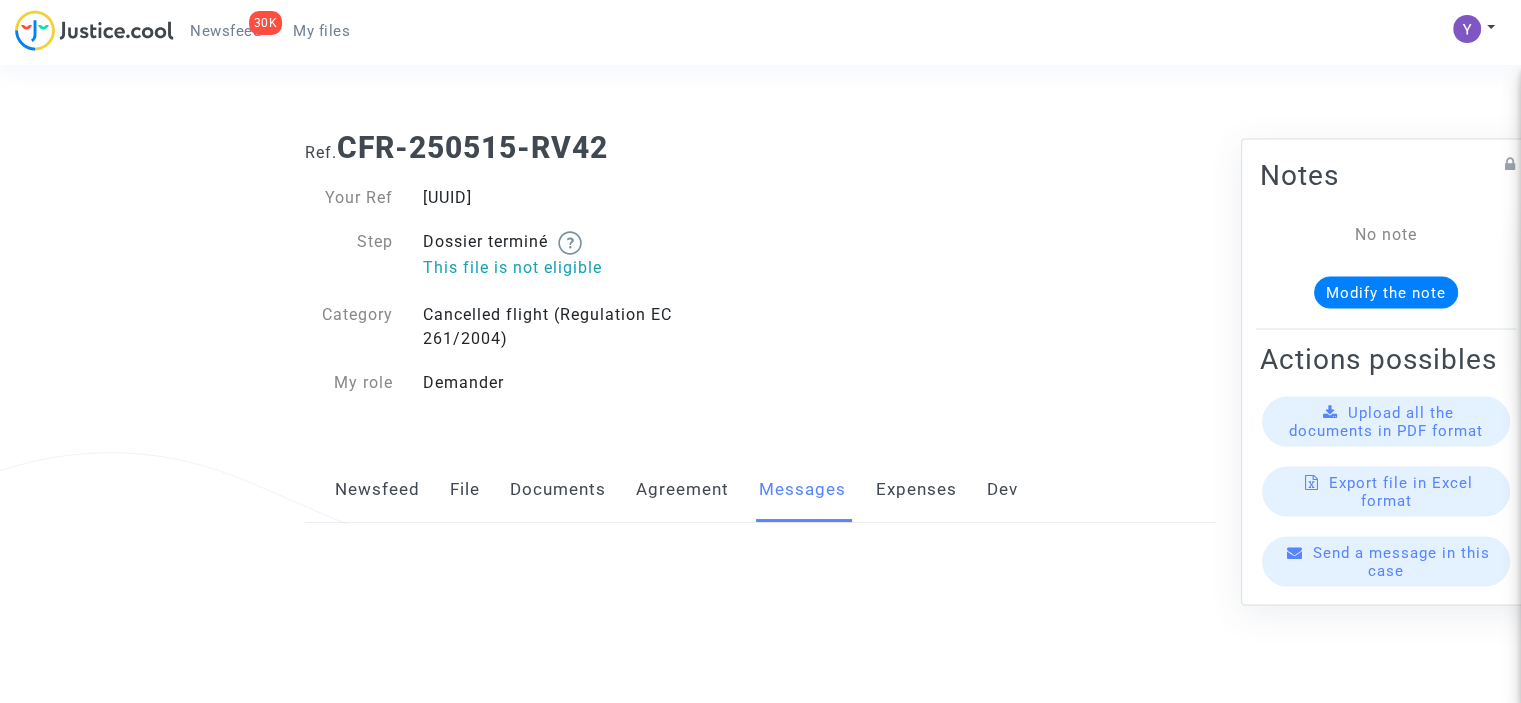 scroll, scrollTop: 0, scrollLeft: 0, axis: both 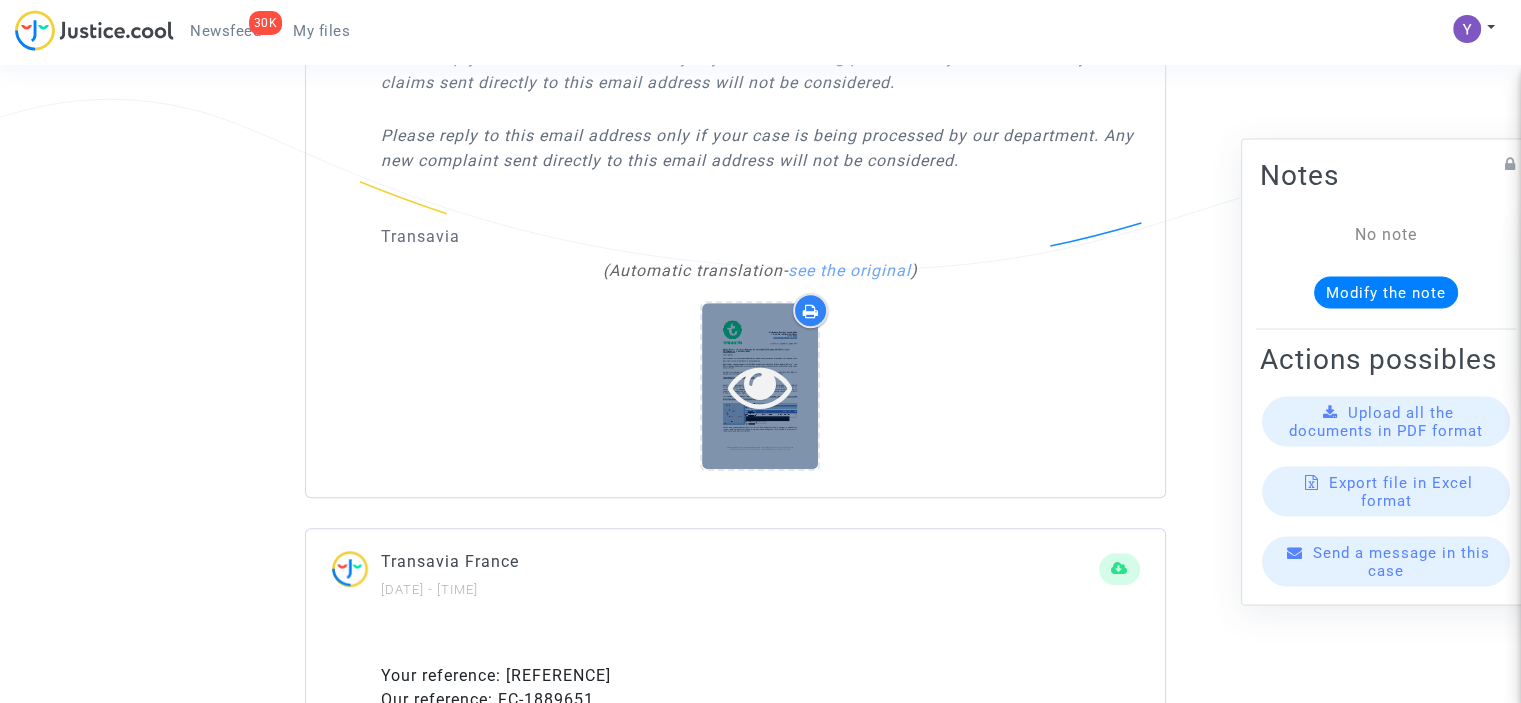 click at bounding box center [760, 386] 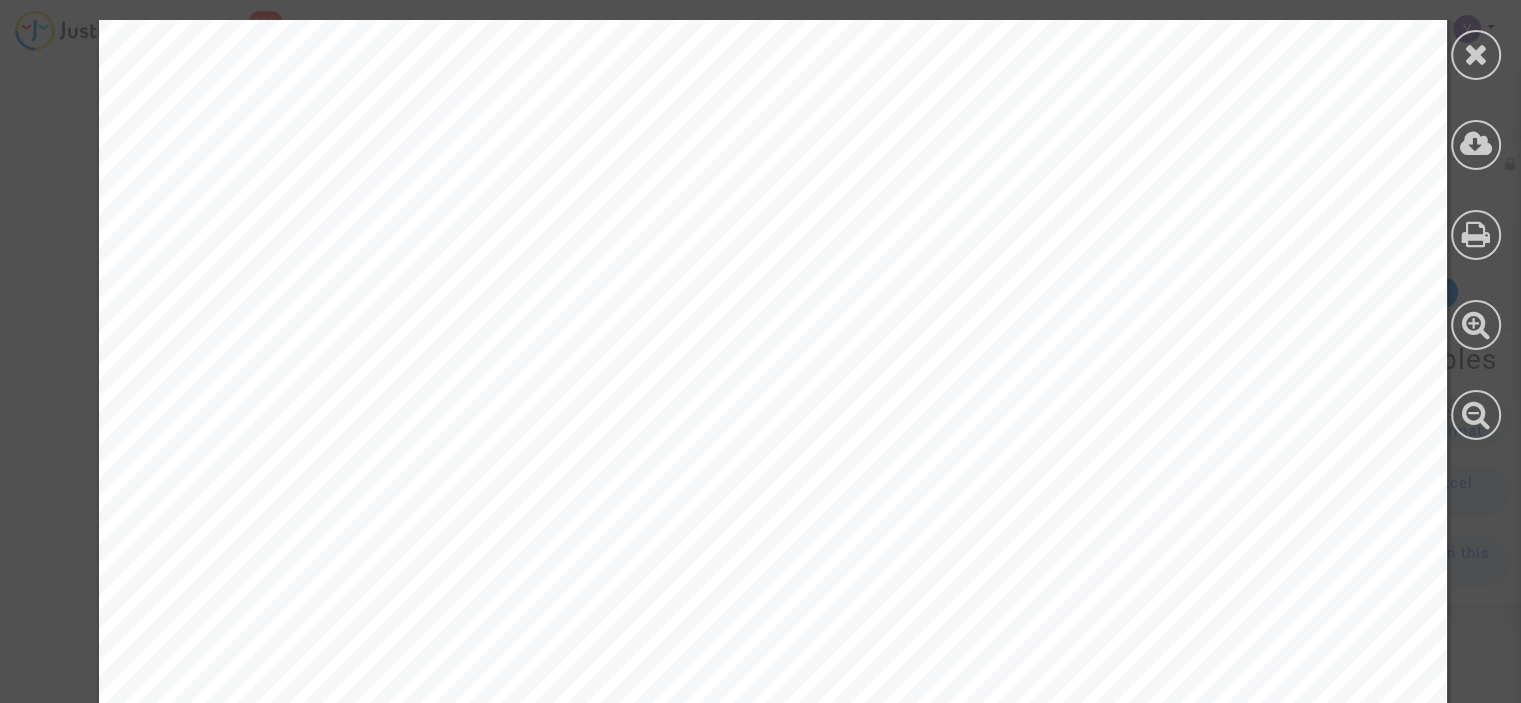scroll, scrollTop: 600, scrollLeft: 0, axis: vertical 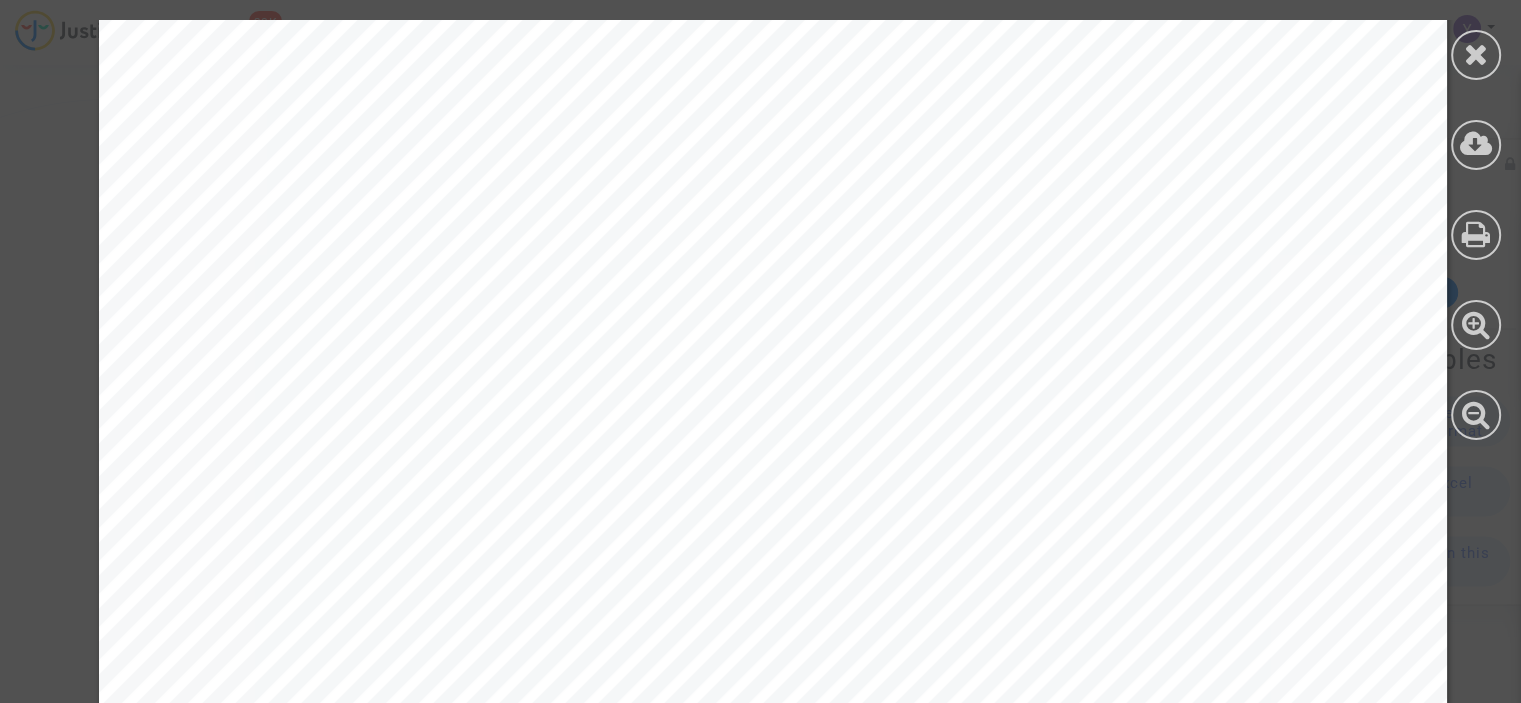 drag, startPoint x: 251, startPoint y: 406, endPoint x: 575, endPoint y: 533, distance: 348.00143 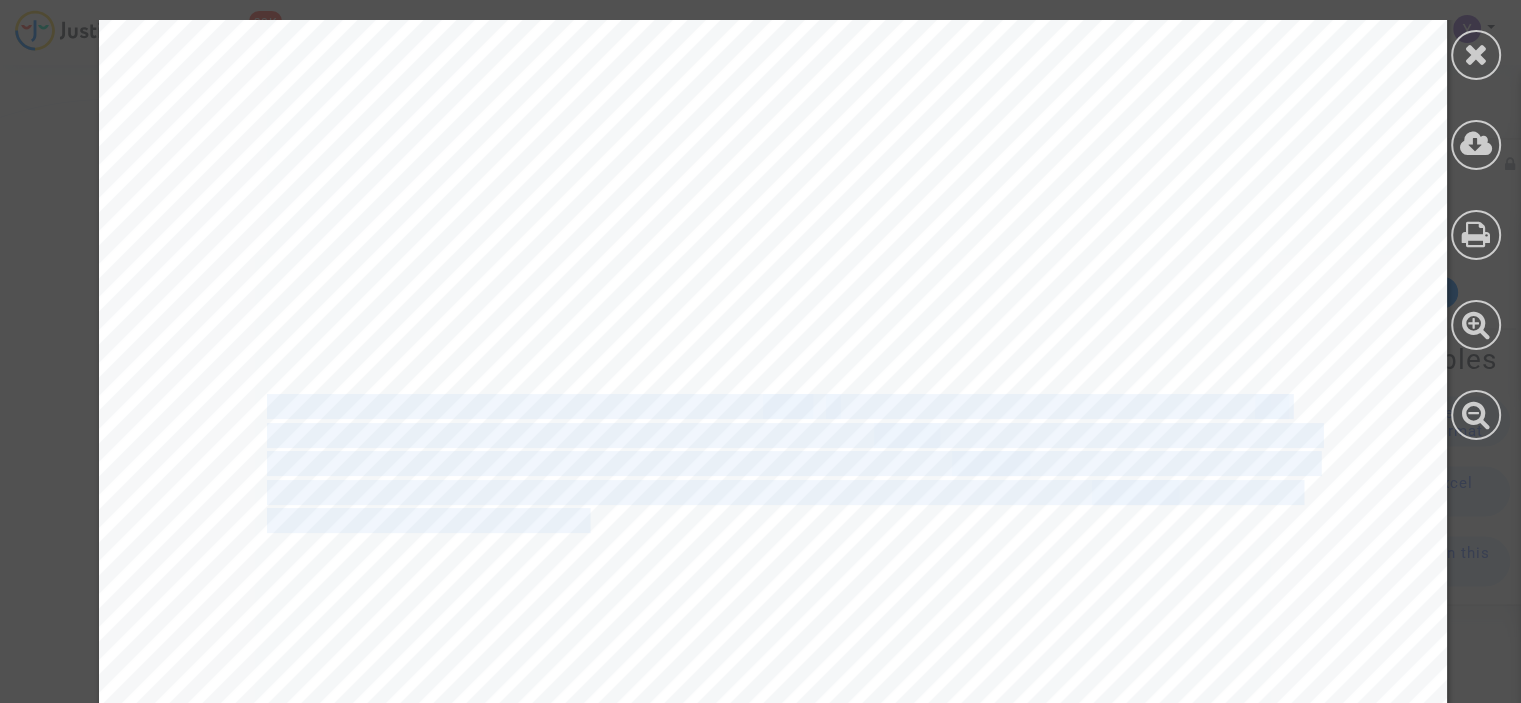 drag, startPoint x: 254, startPoint y: 411, endPoint x: 569, endPoint y: 519, distance: 333 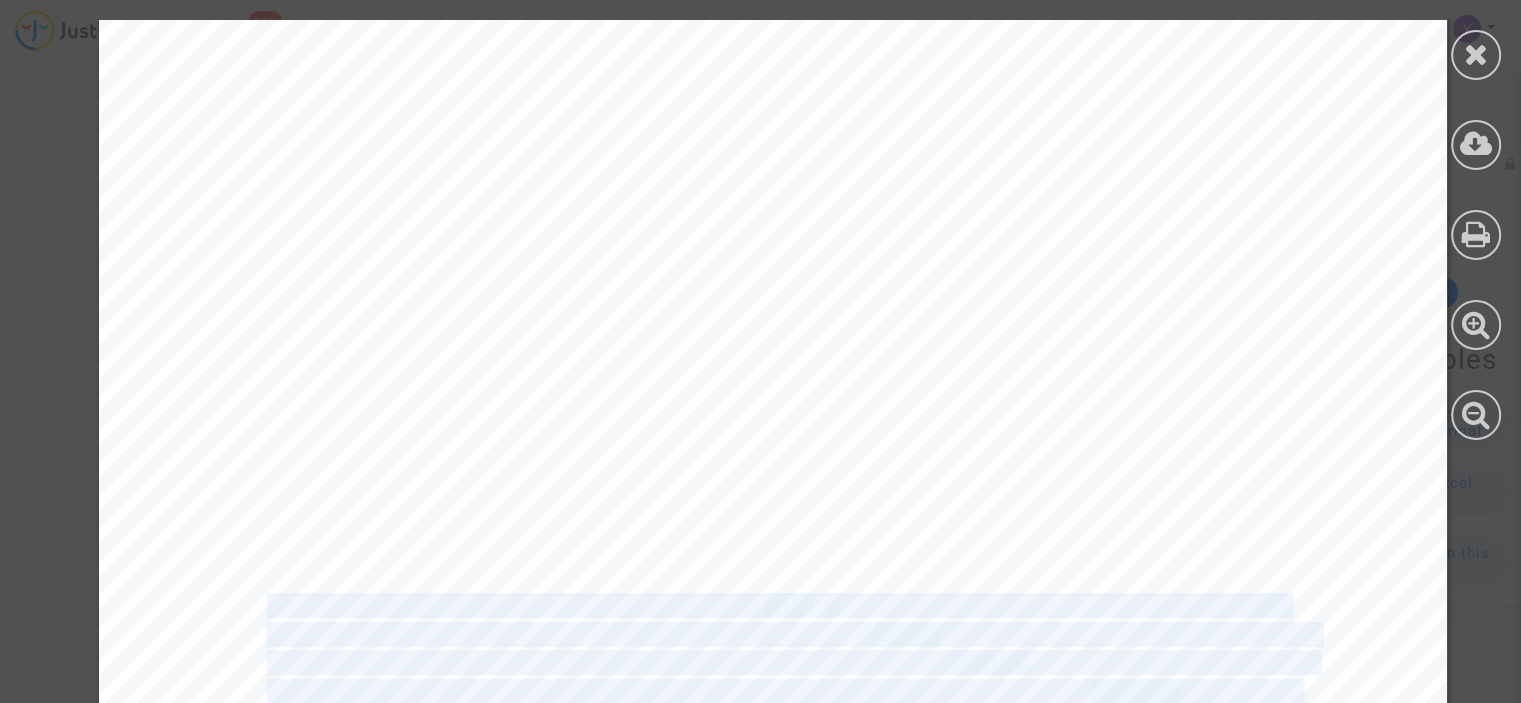 scroll, scrollTop: 400, scrollLeft: 0, axis: vertical 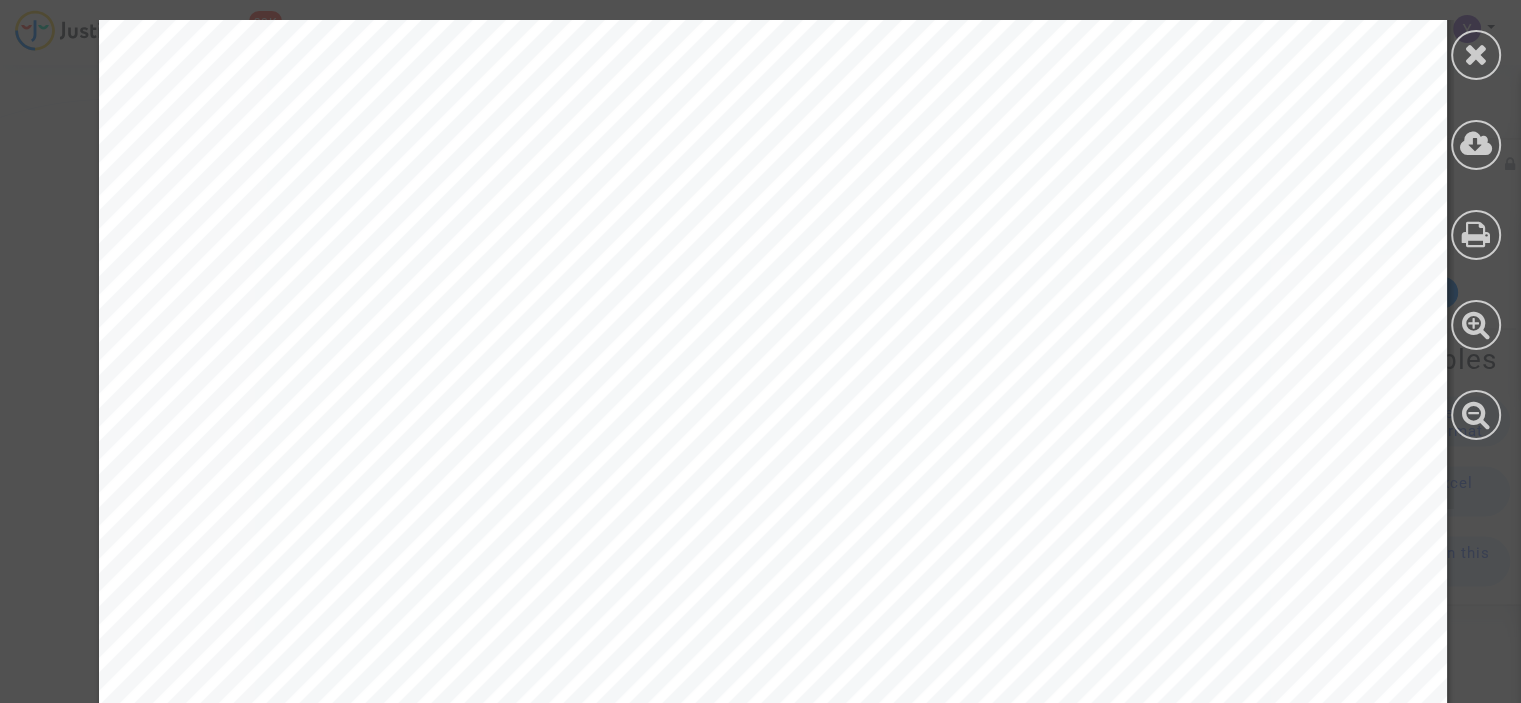 drag, startPoint x: 264, startPoint y: 220, endPoint x: 840, endPoint y: 401, distance: 603.769 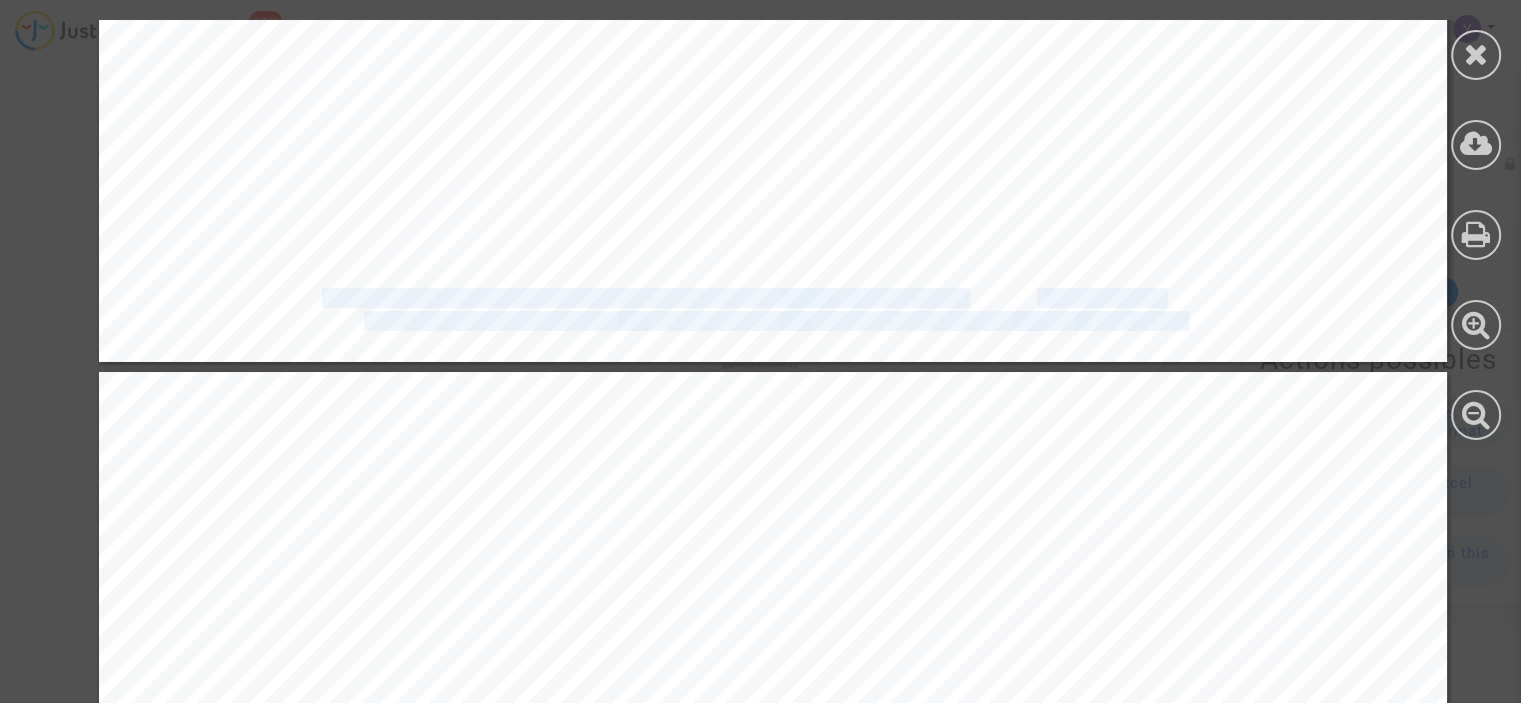 scroll, scrollTop: 1400, scrollLeft: 0, axis: vertical 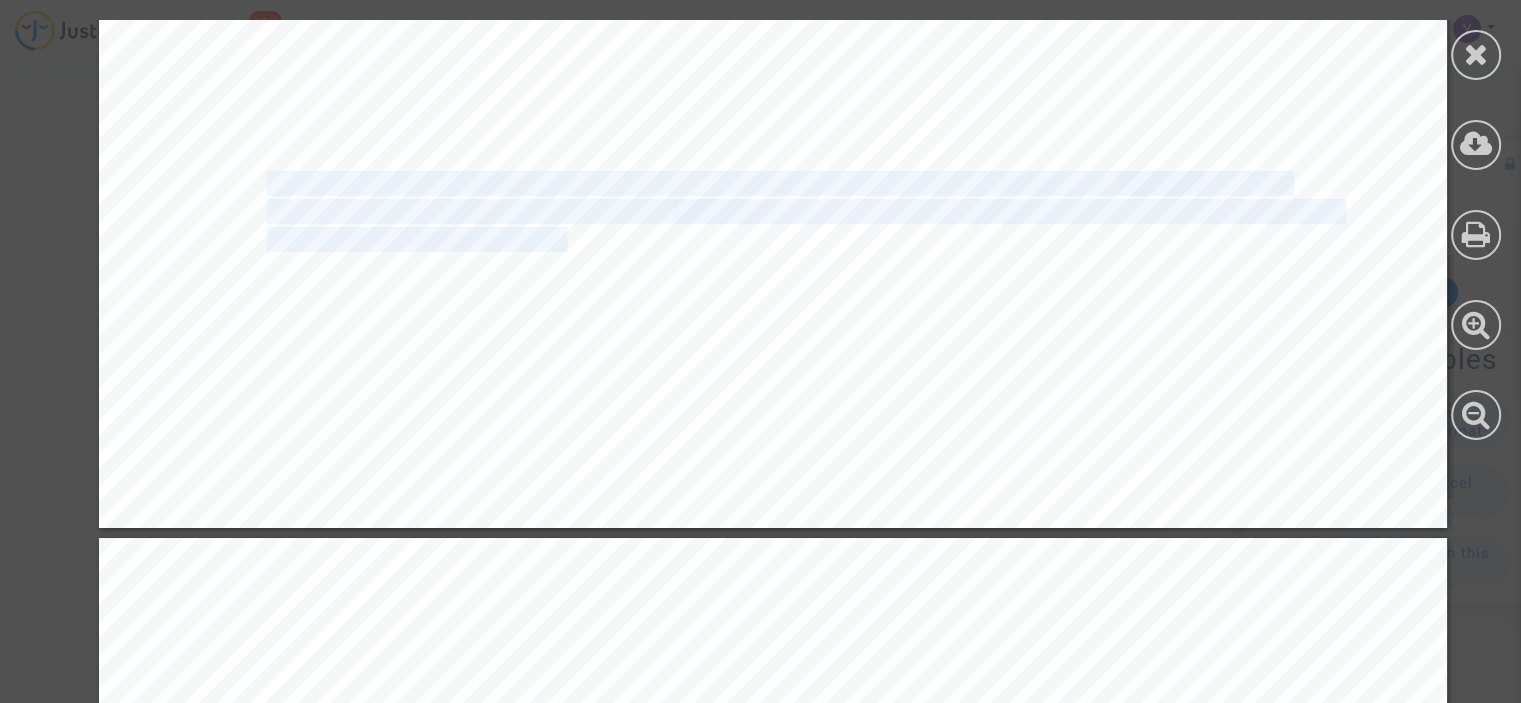 drag, startPoint x: 253, startPoint y: 187, endPoint x: 556, endPoint y: 243, distance: 308.13147 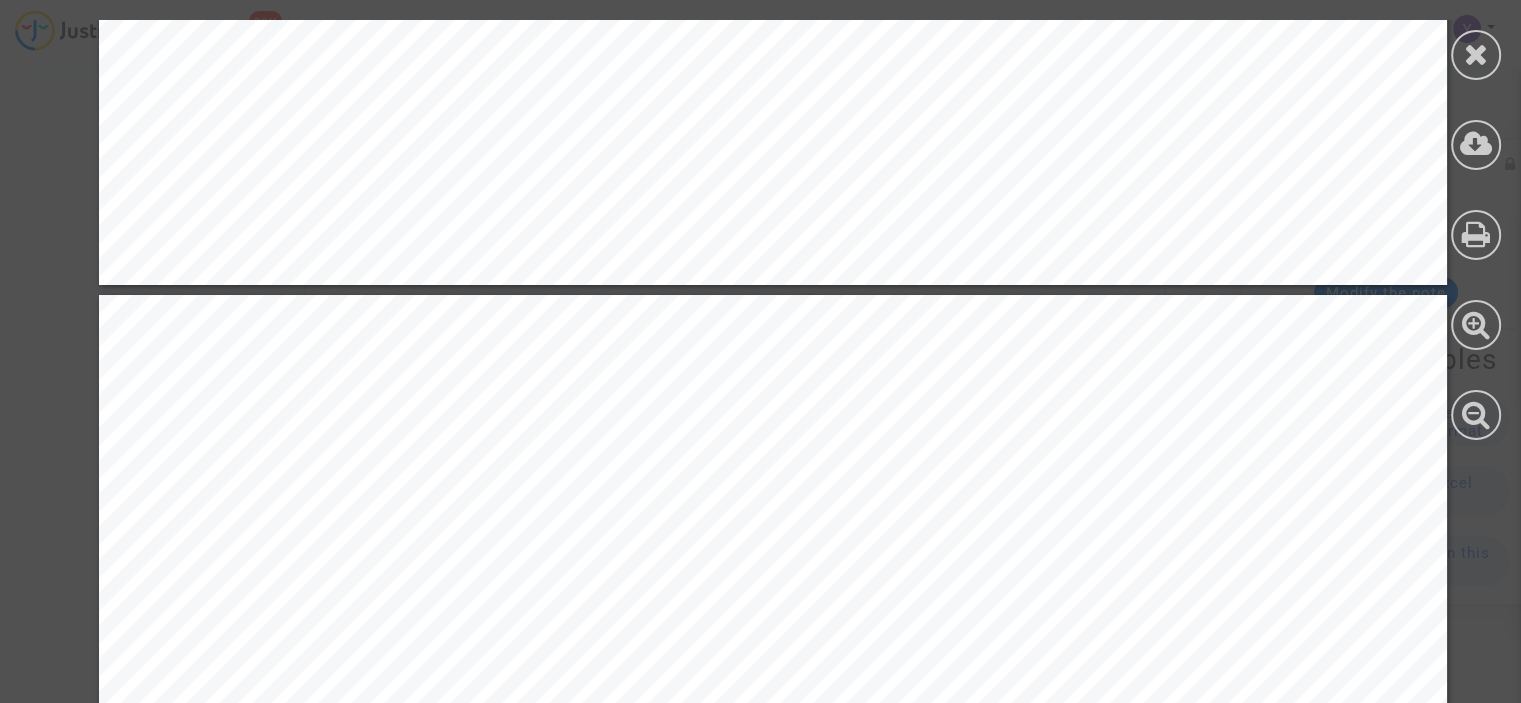 scroll, scrollTop: 1400, scrollLeft: 0, axis: vertical 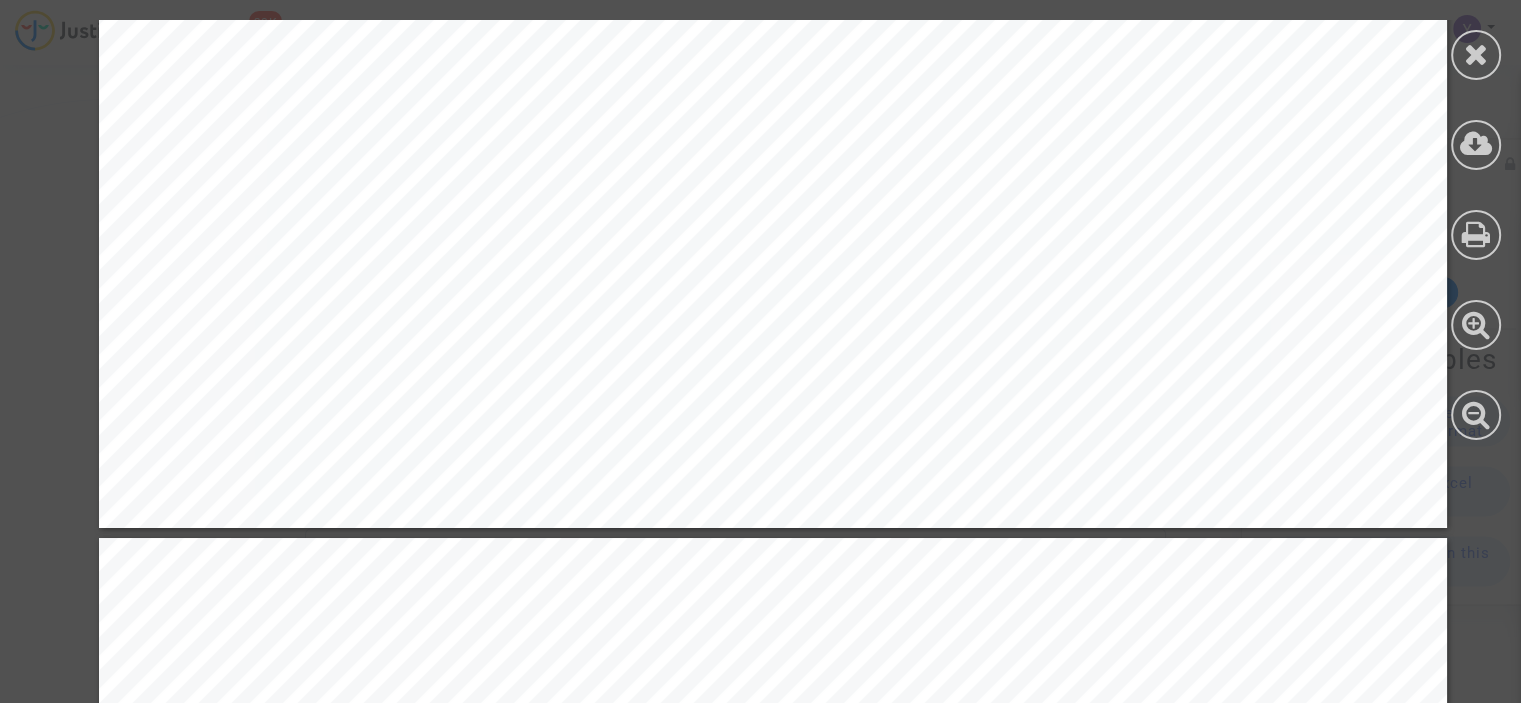 click on "Transavia France S.A.S au capital de 18.500.000 euros RCS 492  791  306  –  Tél : 33 (0)1 56 30 70 00  –  Fax : 33(0)1 56 30 70 05  Adresse postale : Transavia France  – 7 avenue de l’Union  -  Immeuble Belaïa, Cœur d’Orly  -  94310  –  Orly  –  France  A  l’attention  de Maître Joyce Pitcher  201 rue du Faubourg Saint-Denis  75010 PARIS  contentieux@pitcher-avocat.fr Fait à Paris, le jeudi 31 juillet 2025  Objet : Réponse à  la mise en demeure de Monsieur RASSAS Aymen TRANSAVIA France. Vos références  : CFR-250515-RV42  Chère Maître,   Nous revenons vers vous concernant la mise en demeure que vous no us avez adressée. Soyez assurée  que ce dossier a été traité avec le plus grand soin.  Après étude, il apparaît que le vol TO  4088  devant relier Paris-Orly (ORY ) à Munich (M UC ) le 11 mai  2025  a subi une annulation  en raison d’une circonstance non inhérente à l’activité du  transporteur  aérien effectif.    Paris-Orly (ORY), et  tout d ’ de  :" at bounding box center (773, -426) 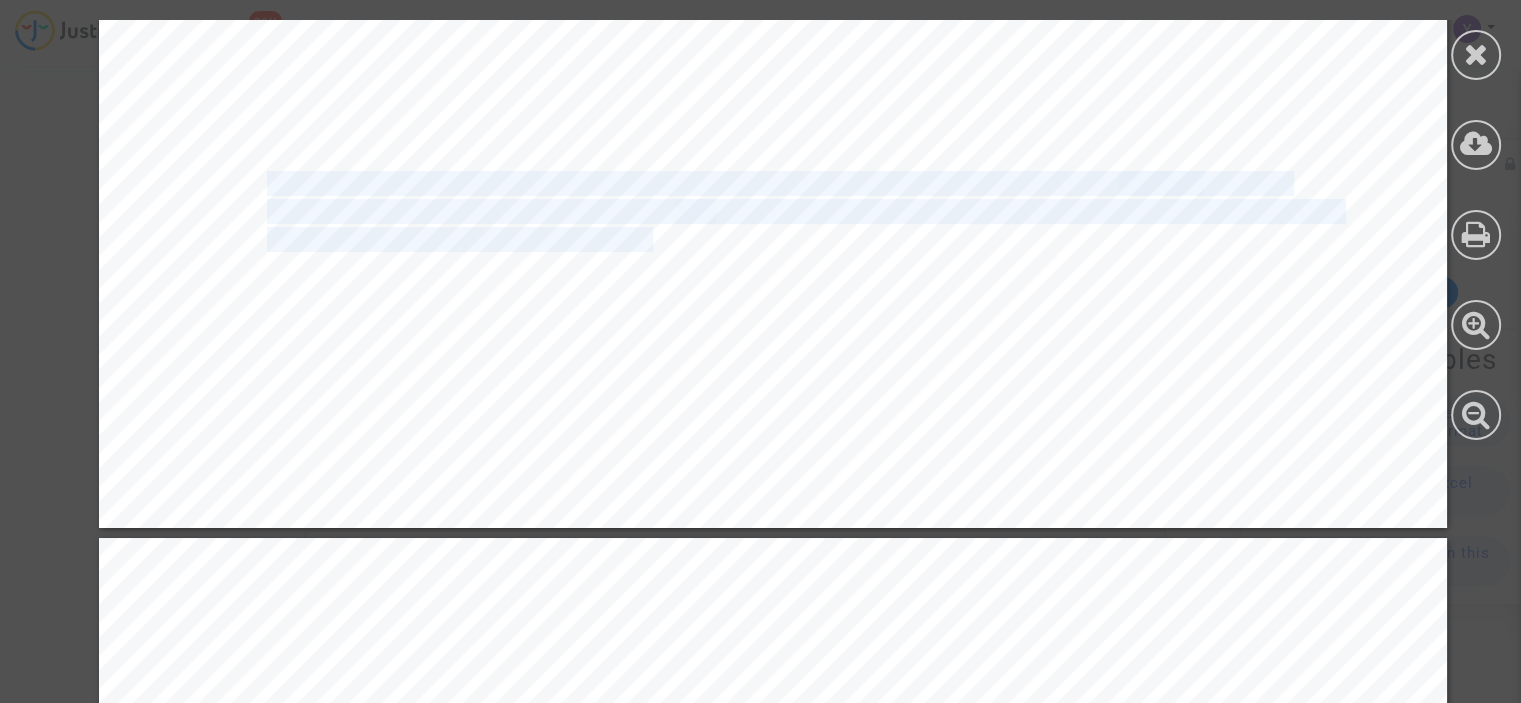 drag, startPoint x: 254, startPoint y: 187, endPoint x: 631, endPoint y: 238, distance: 380.43396 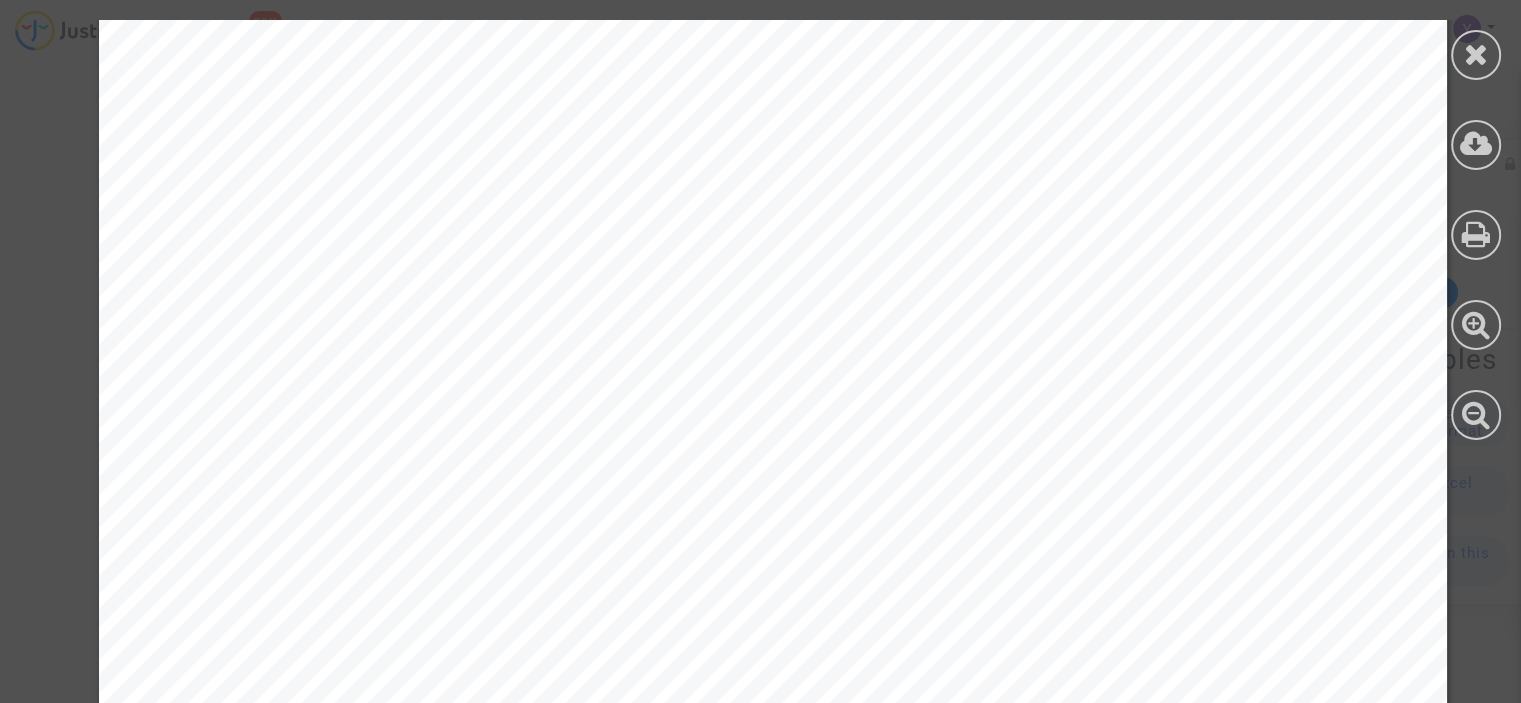 scroll, scrollTop: 500, scrollLeft: 0, axis: vertical 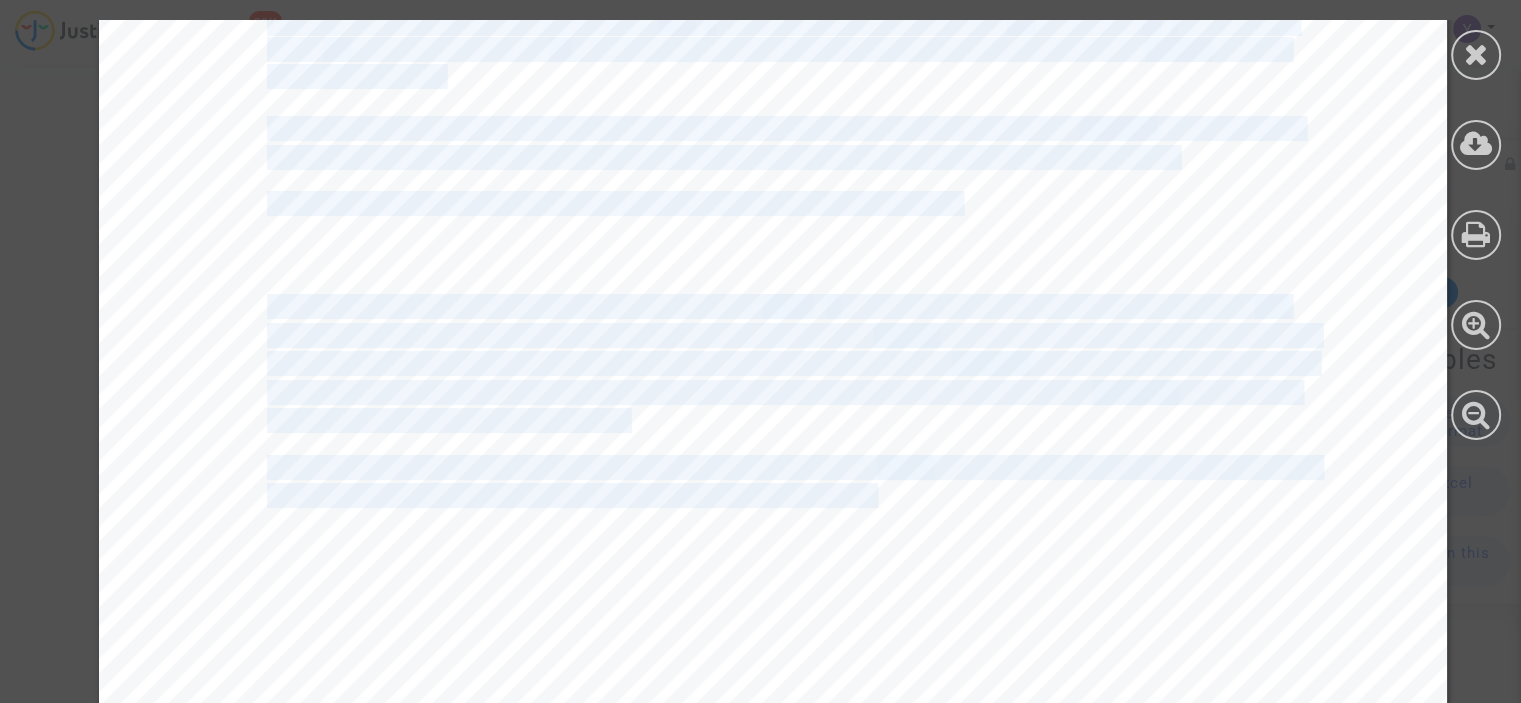 drag, startPoint x: 255, startPoint y: 235, endPoint x: 862, endPoint y: 497, distance: 661.13007 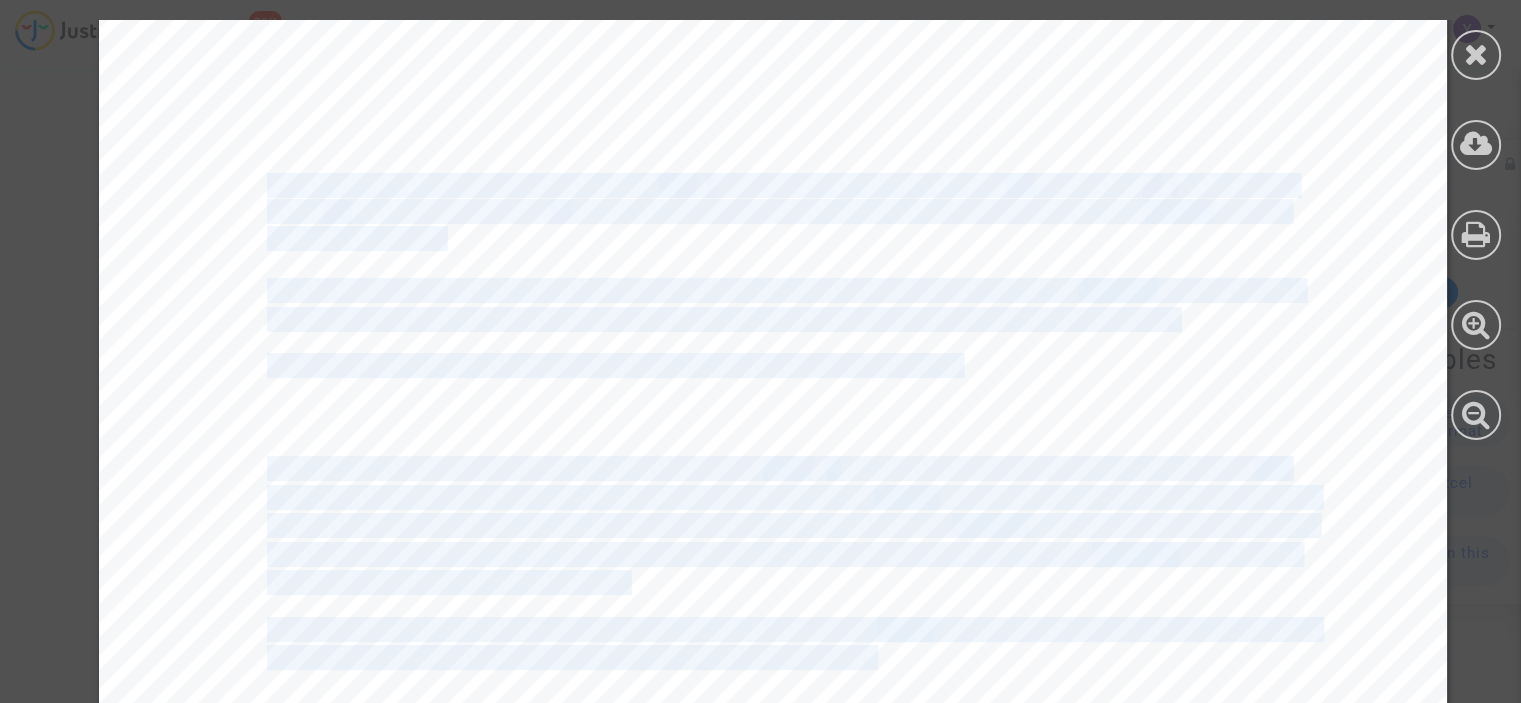 scroll, scrollTop: 300, scrollLeft: 0, axis: vertical 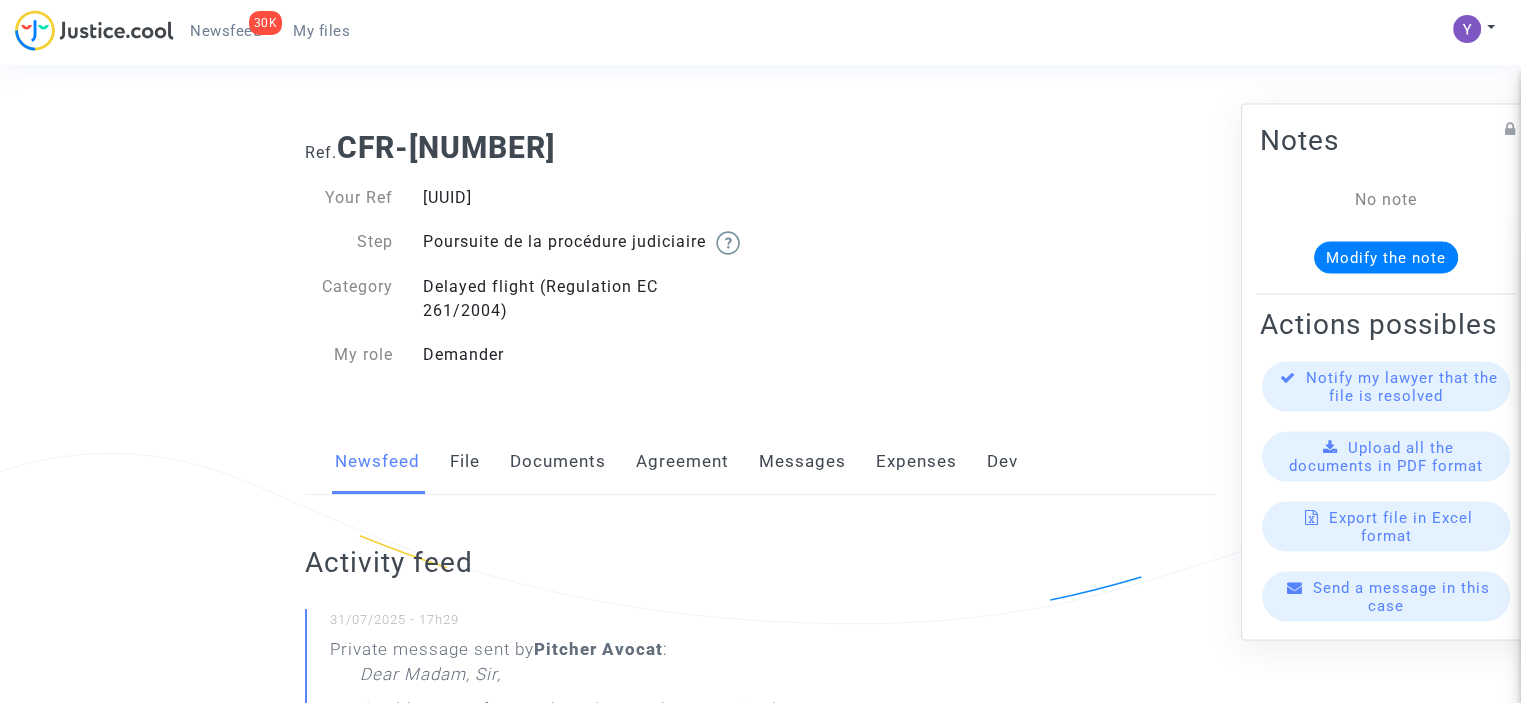 click on "Messages" 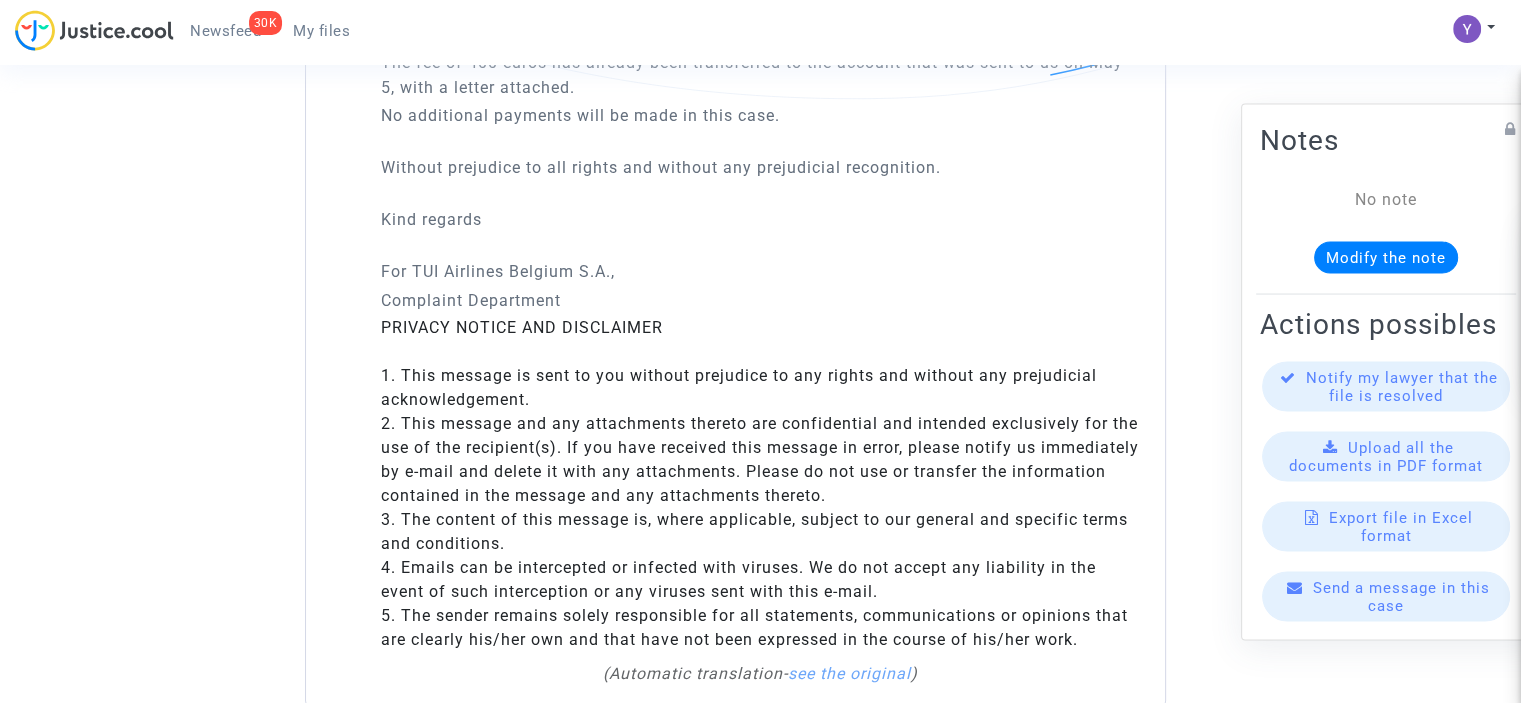 scroll, scrollTop: 4509, scrollLeft: 0, axis: vertical 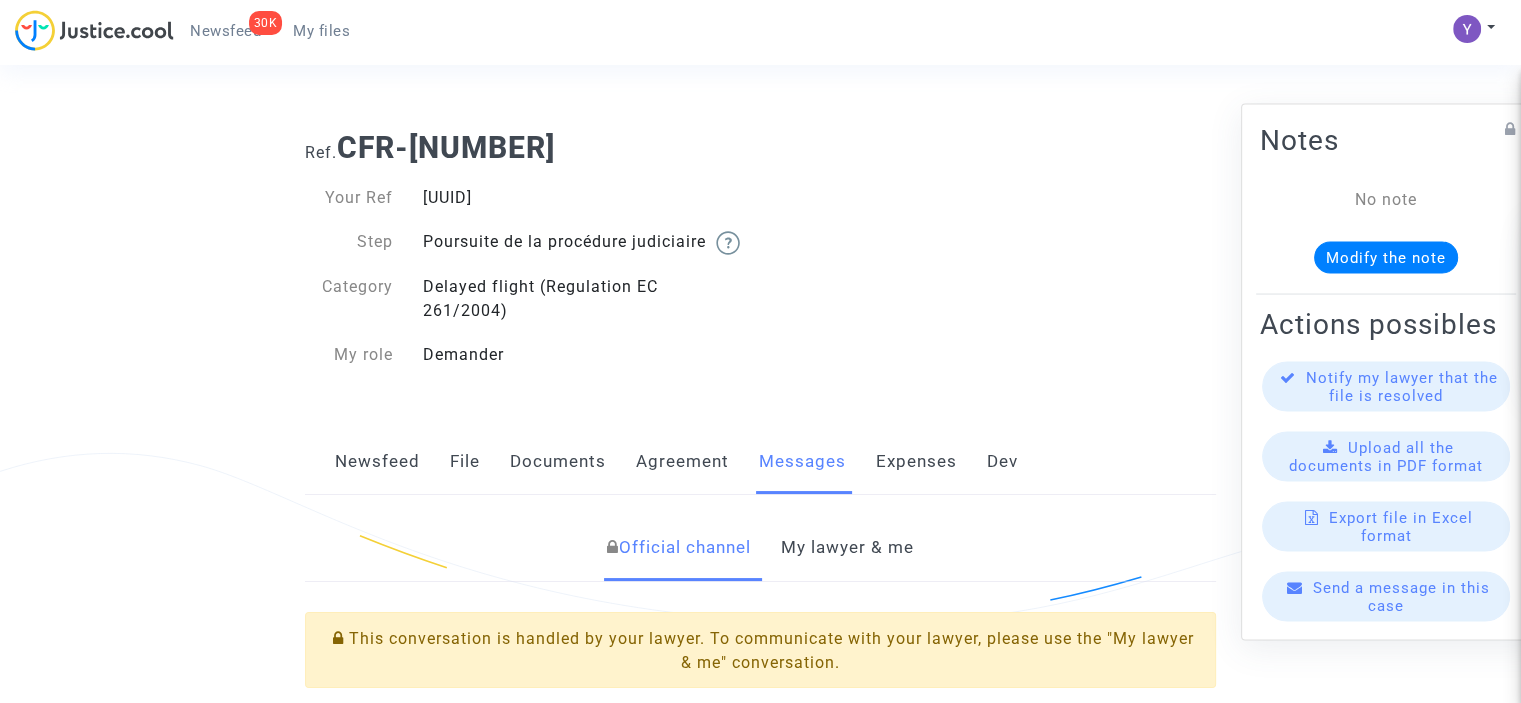 click on "Send a message in this case" 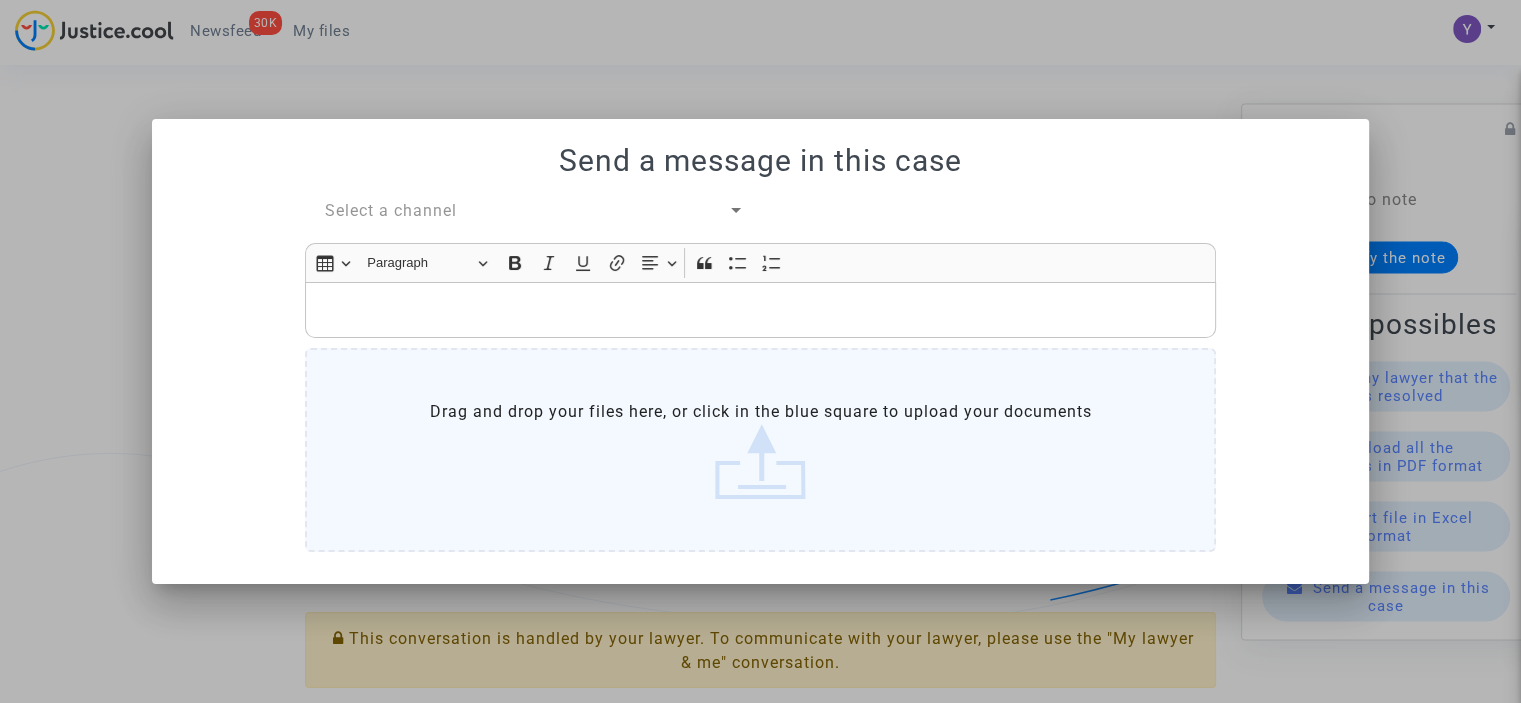 click on "Select a channel" at bounding box center (391, 210) 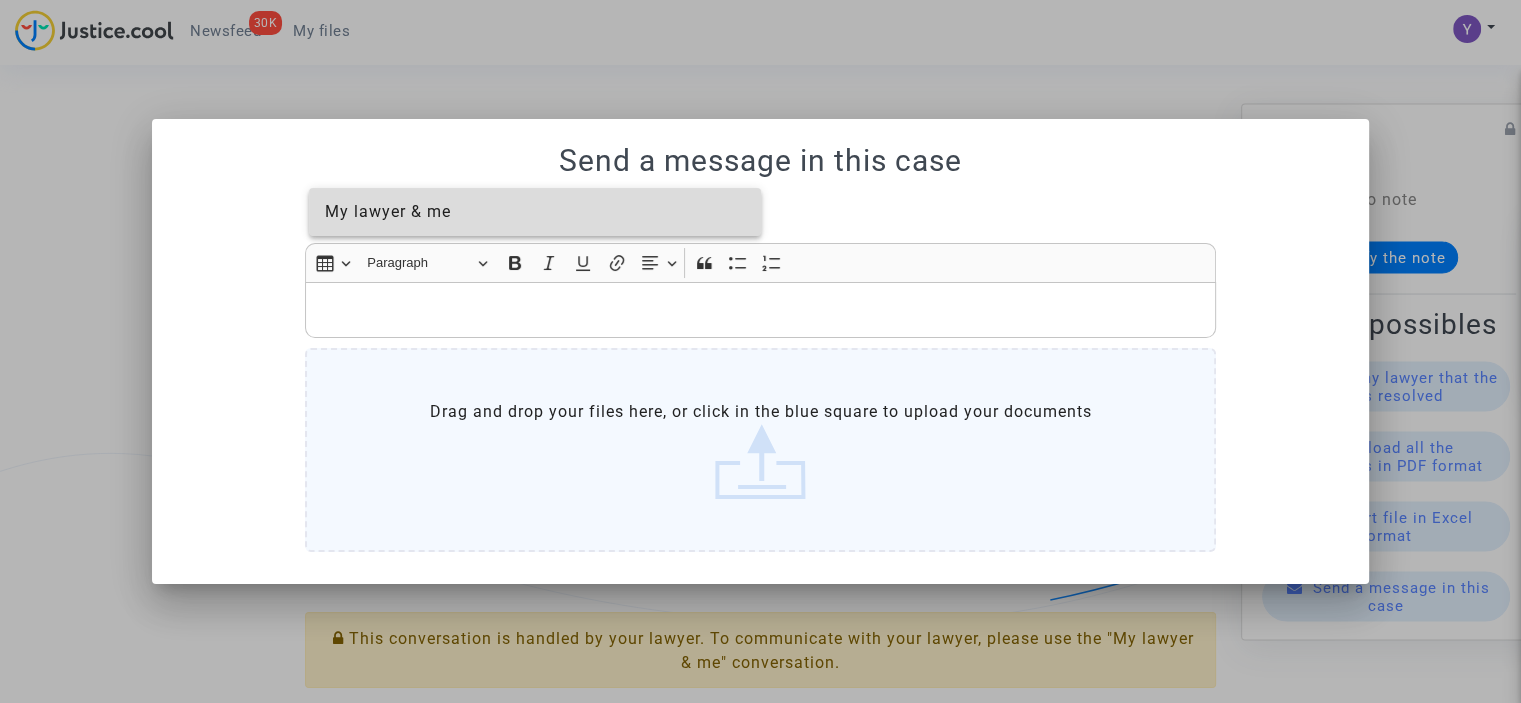 click on "My lawyer & me" at bounding box center [388, 211] 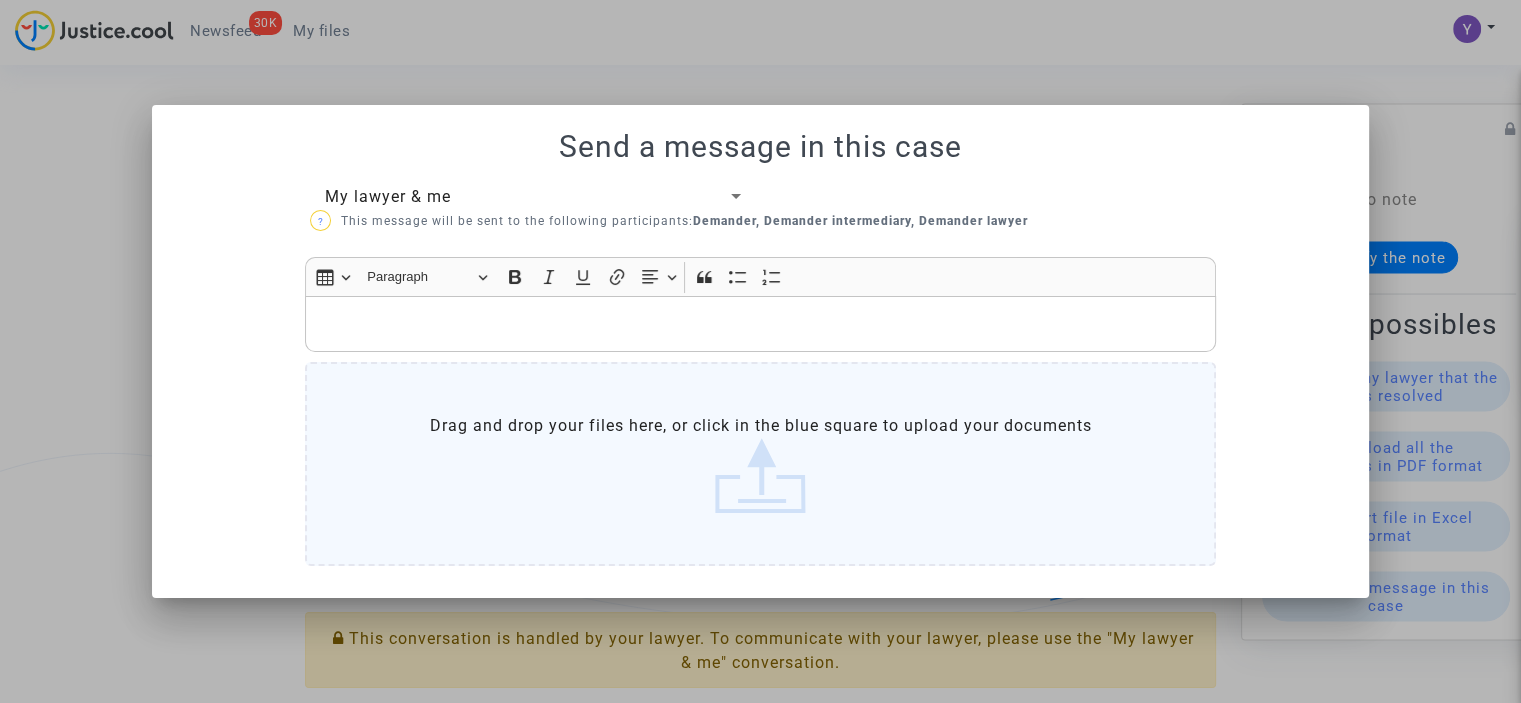 click at bounding box center [761, 324] 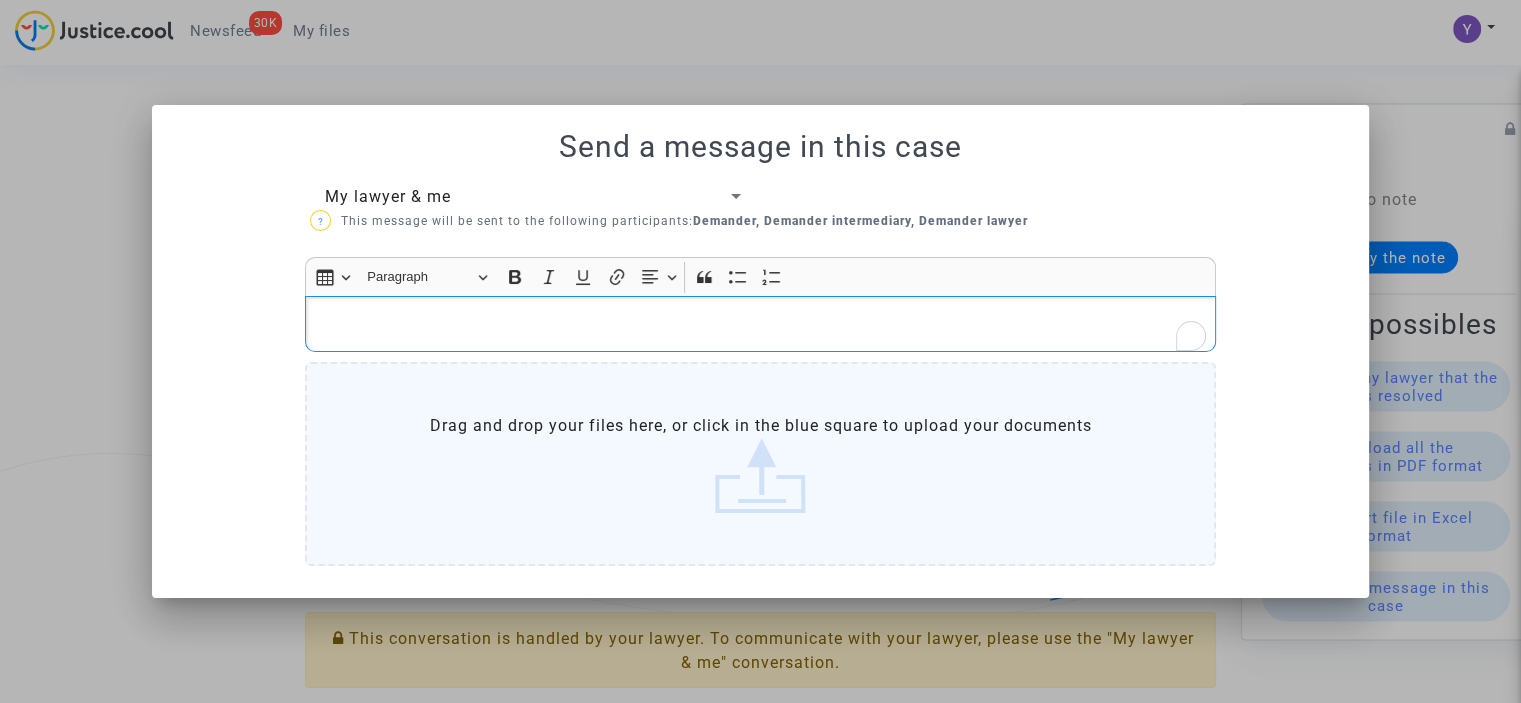 type 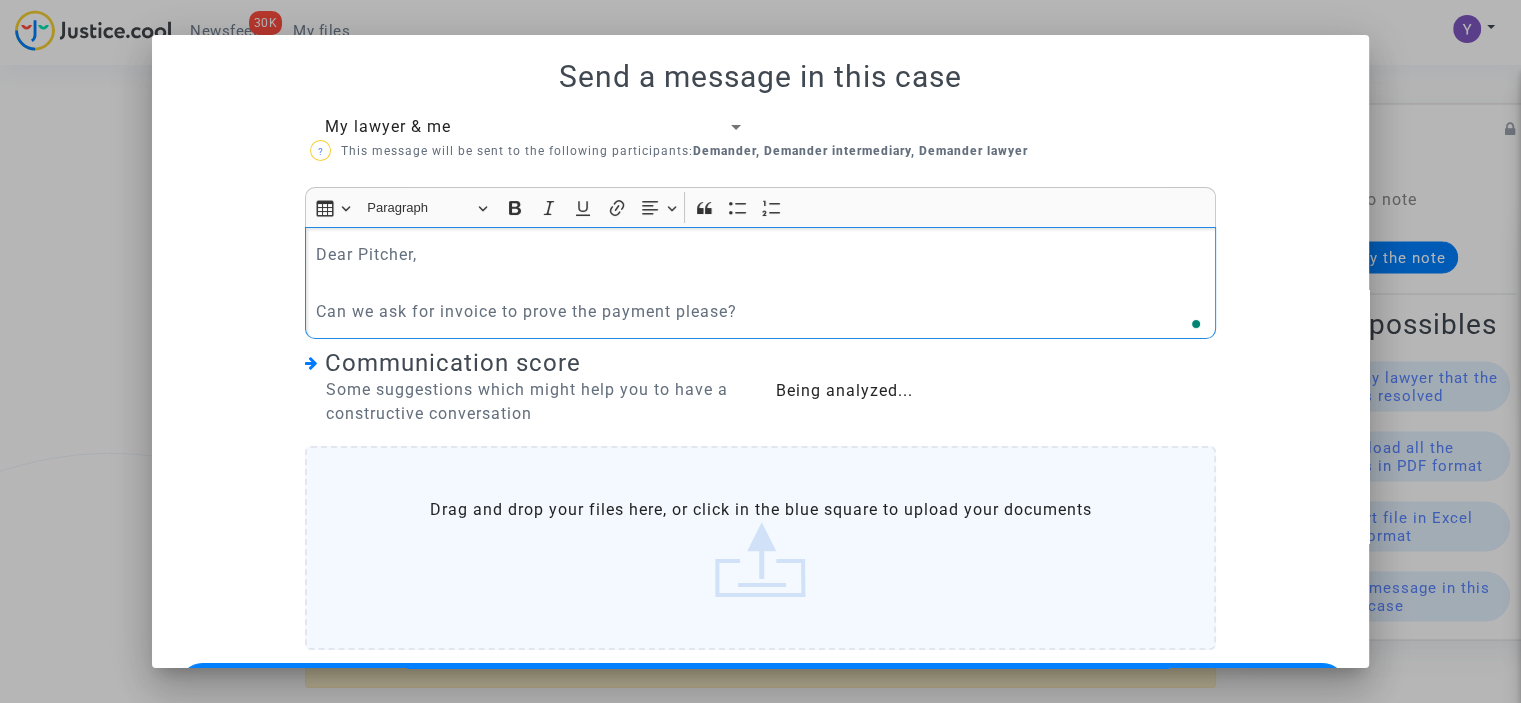 scroll, scrollTop: 53, scrollLeft: 0, axis: vertical 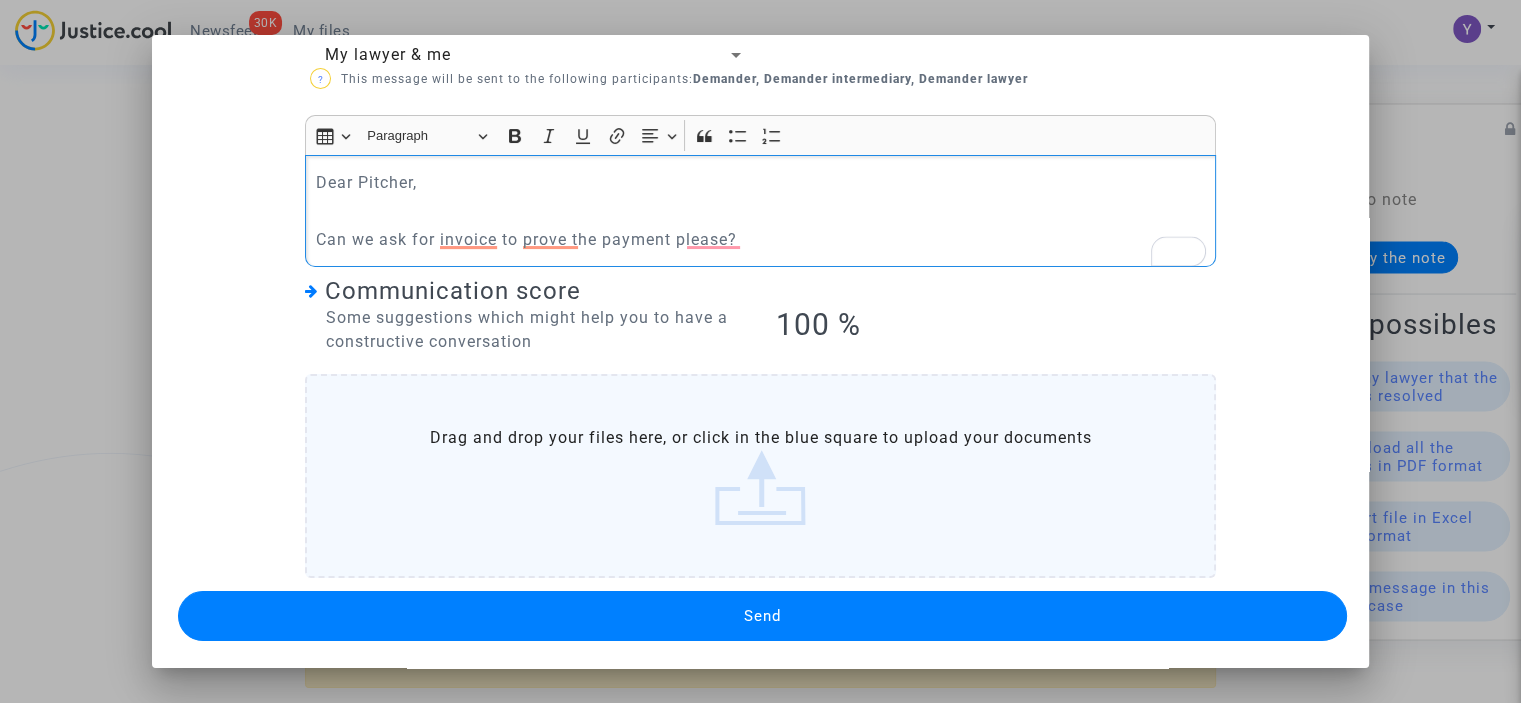 click on "Can we ask for invoice to prove the payment please?" at bounding box center (761, 239) 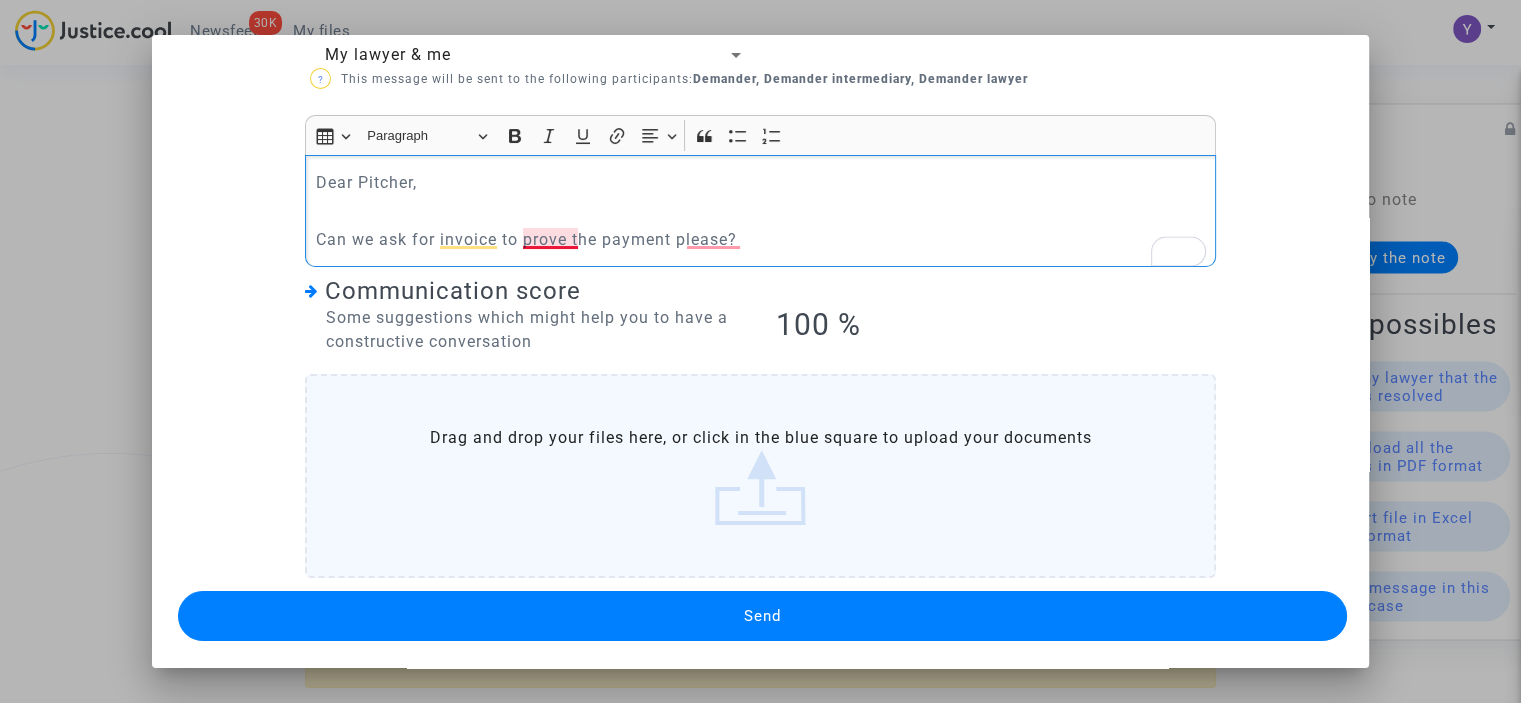 click on "Can we ask for invoice to prove the payment please?" at bounding box center [761, 239] 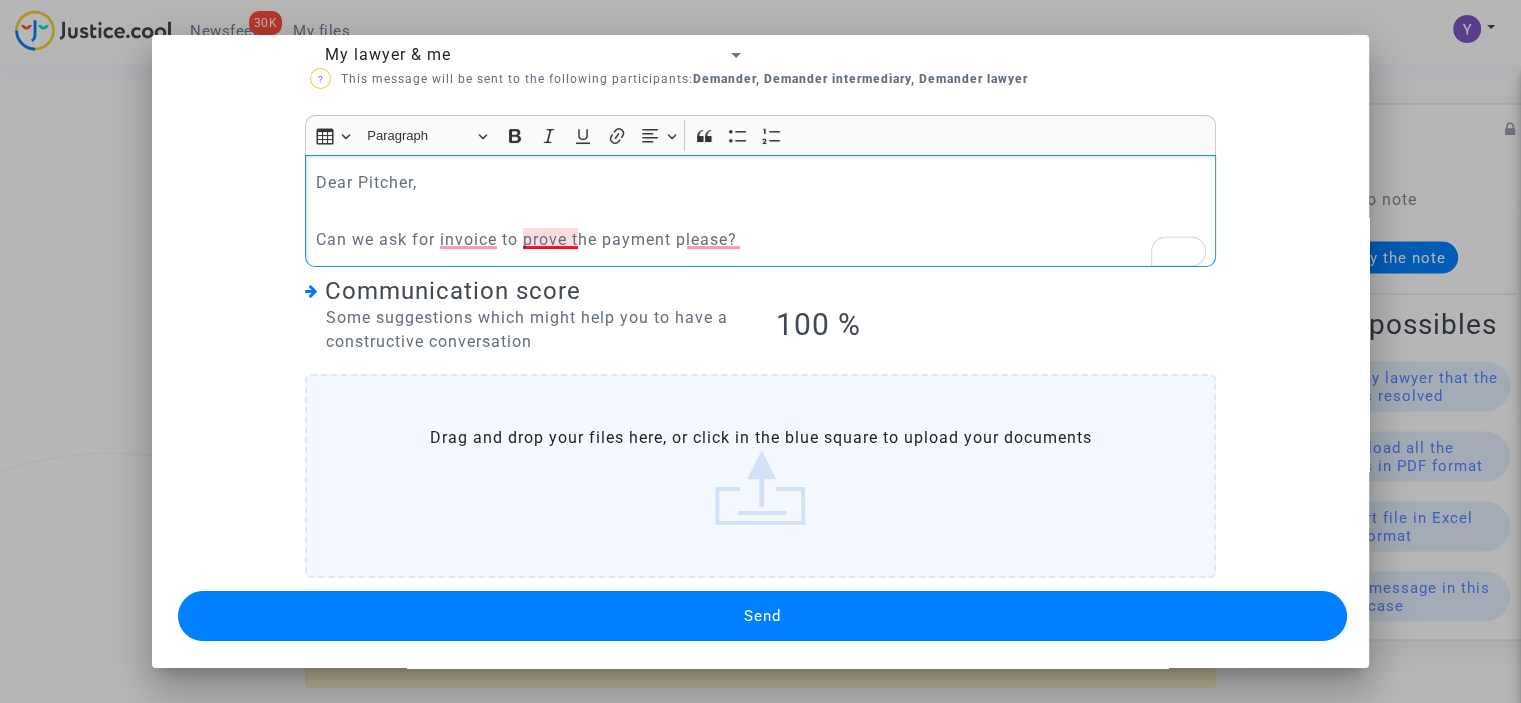 click on "Can we ask for invoice to prove the payment please?" at bounding box center [761, 239] 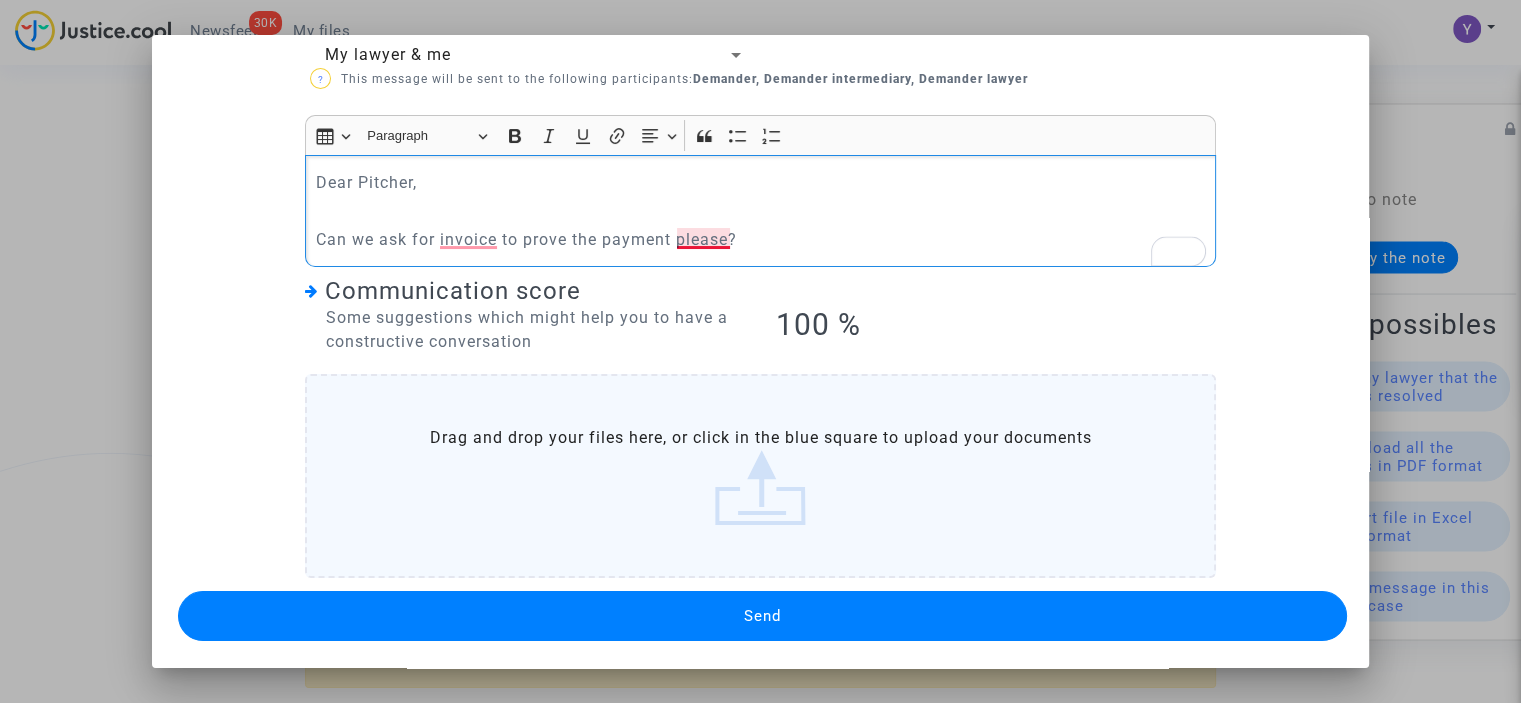 click on "Can we ask for invoice to prove the payment please?" at bounding box center (761, 239) 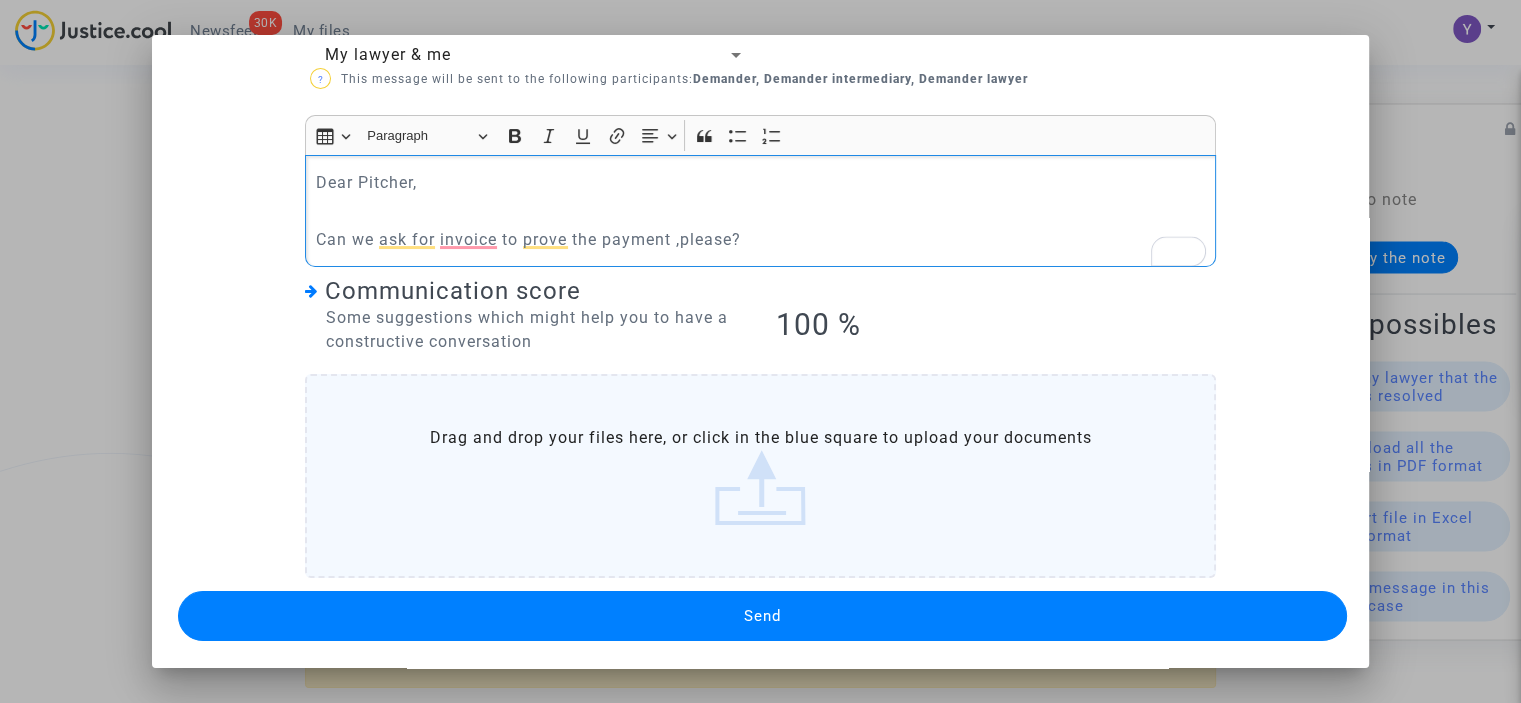 click on "Can we ask for invoice to prove the payment ,please?" at bounding box center (761, 239) 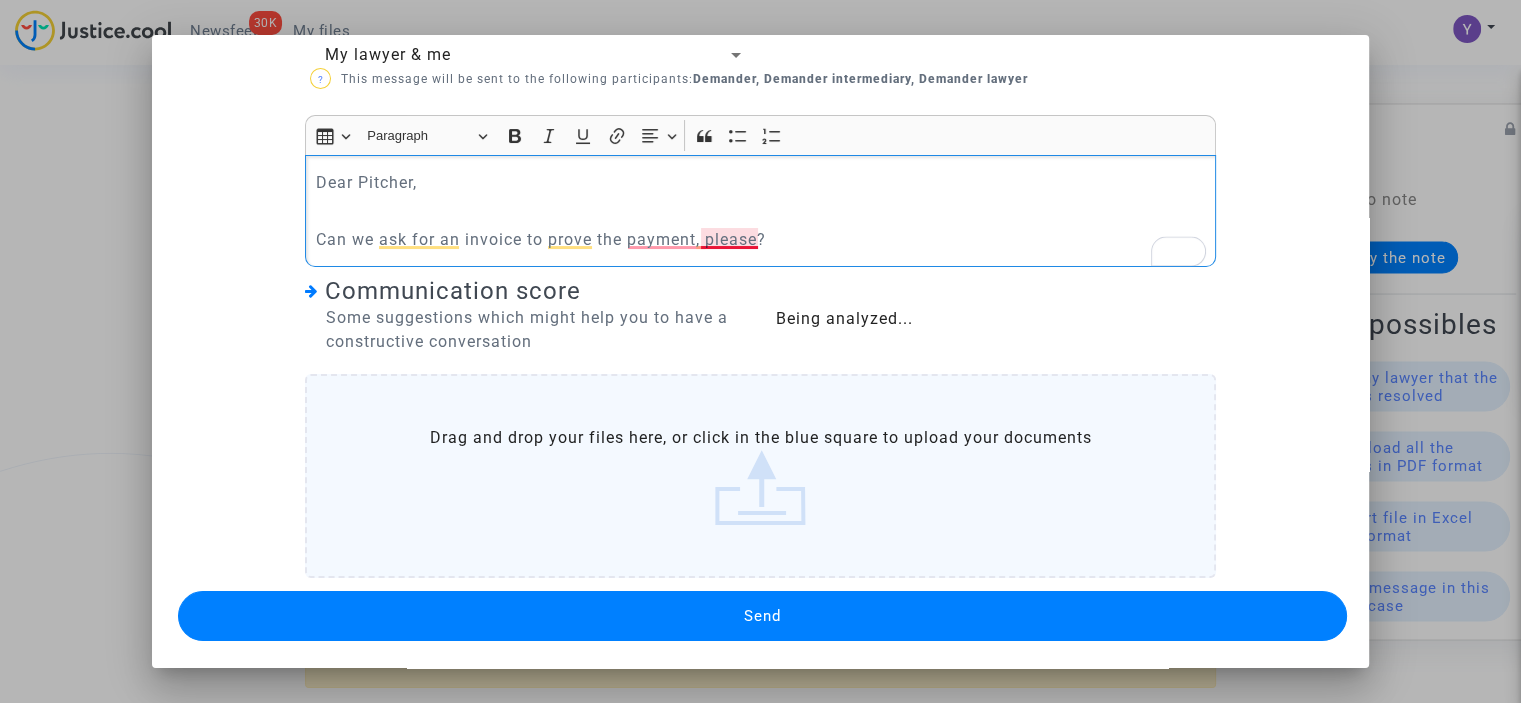 click on "Can we ask for an invoice to prove the payment, please?" at bounding box center (761, 239) 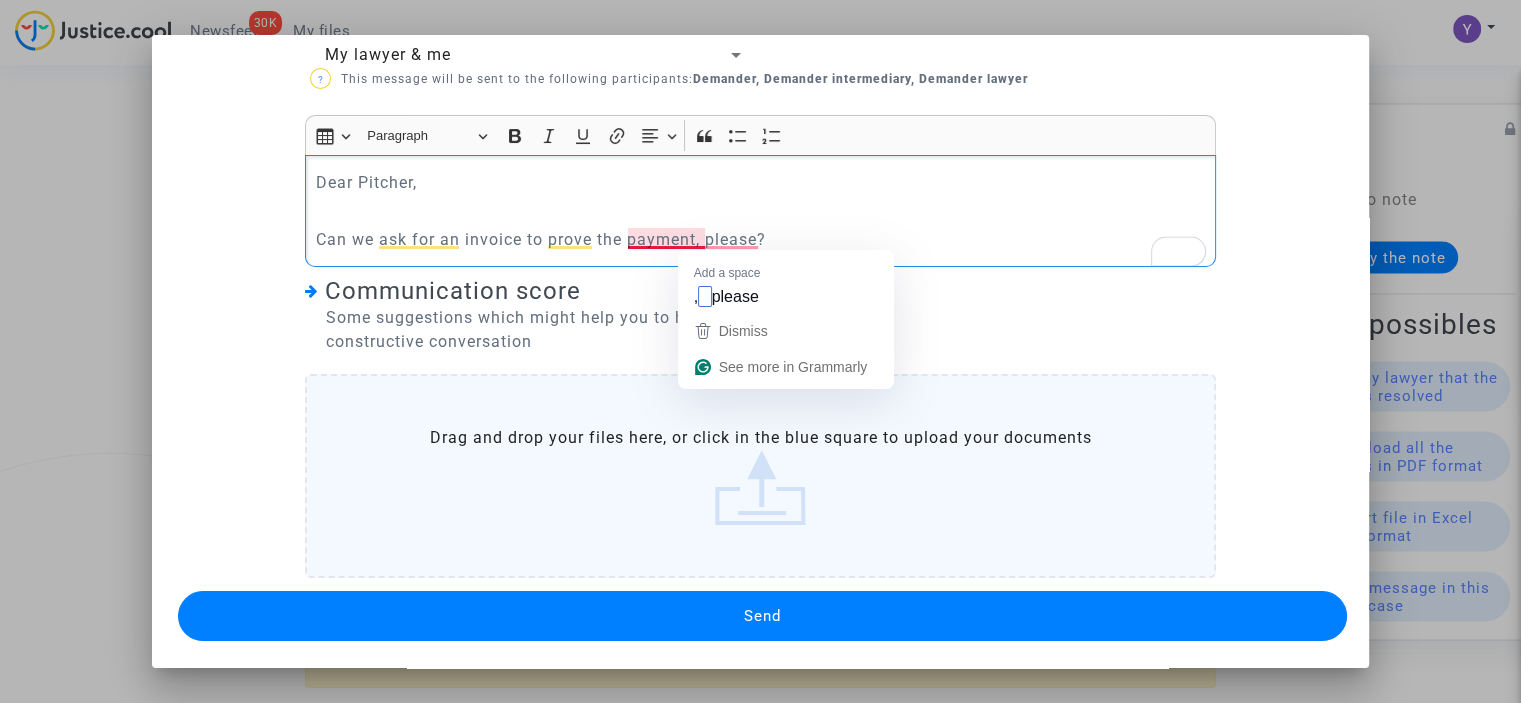 click on "Can we ask for an invoice to prove the payment, please?" at bounding box center [761, 239] 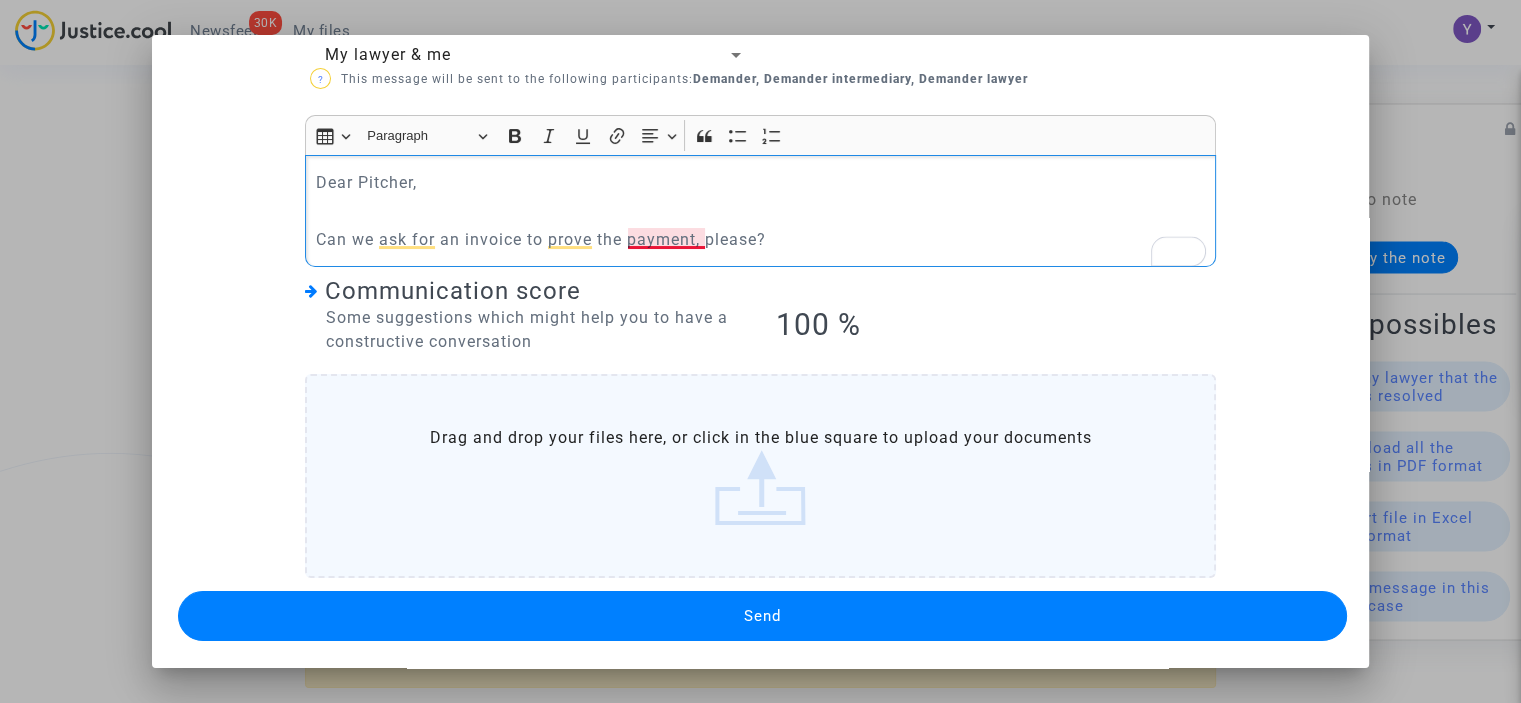 drag, startPoint x: 666, startPoint y: 239, endPoint x: 673, endPoint y: 247, distance: 10.630146 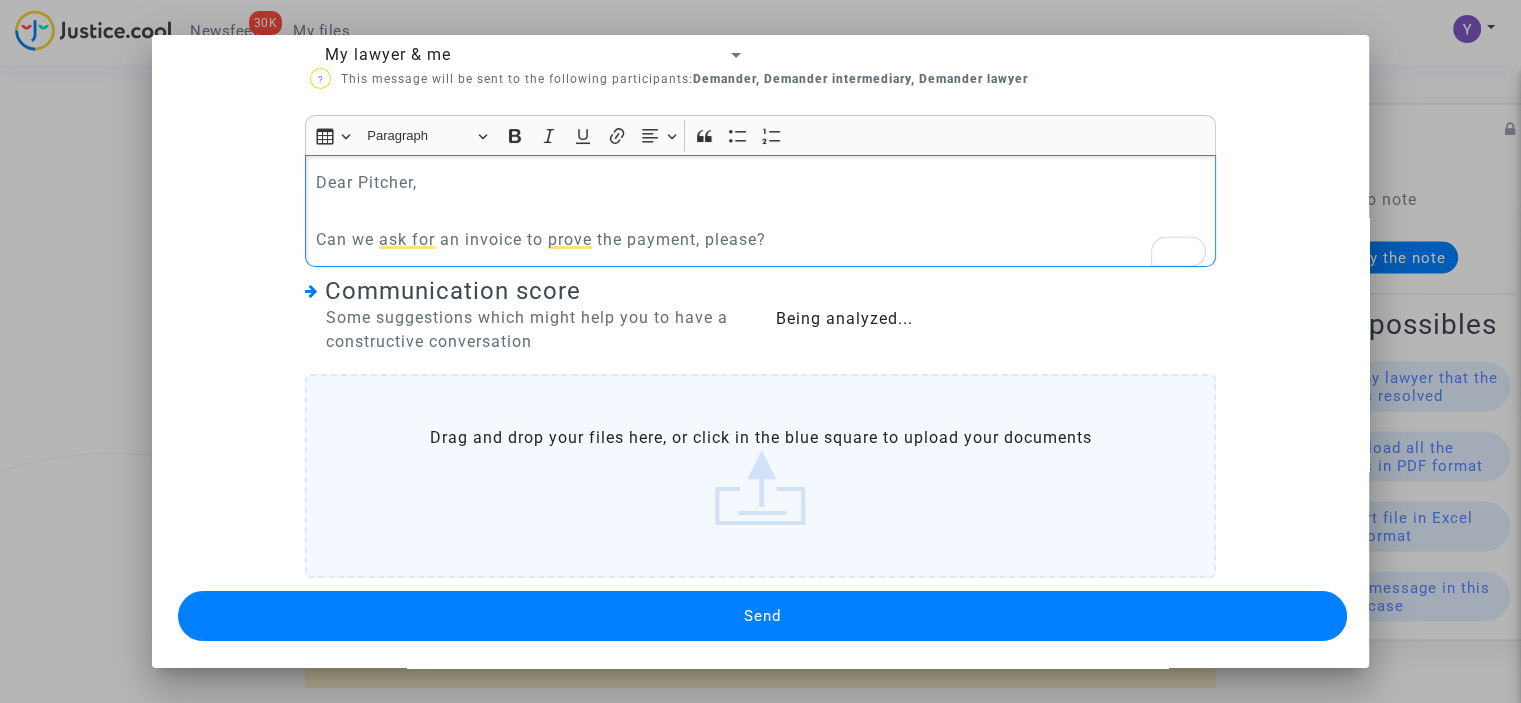 click on "Can we ask for an invoice to prove the payment, please?" at bounding box center [761, 239] 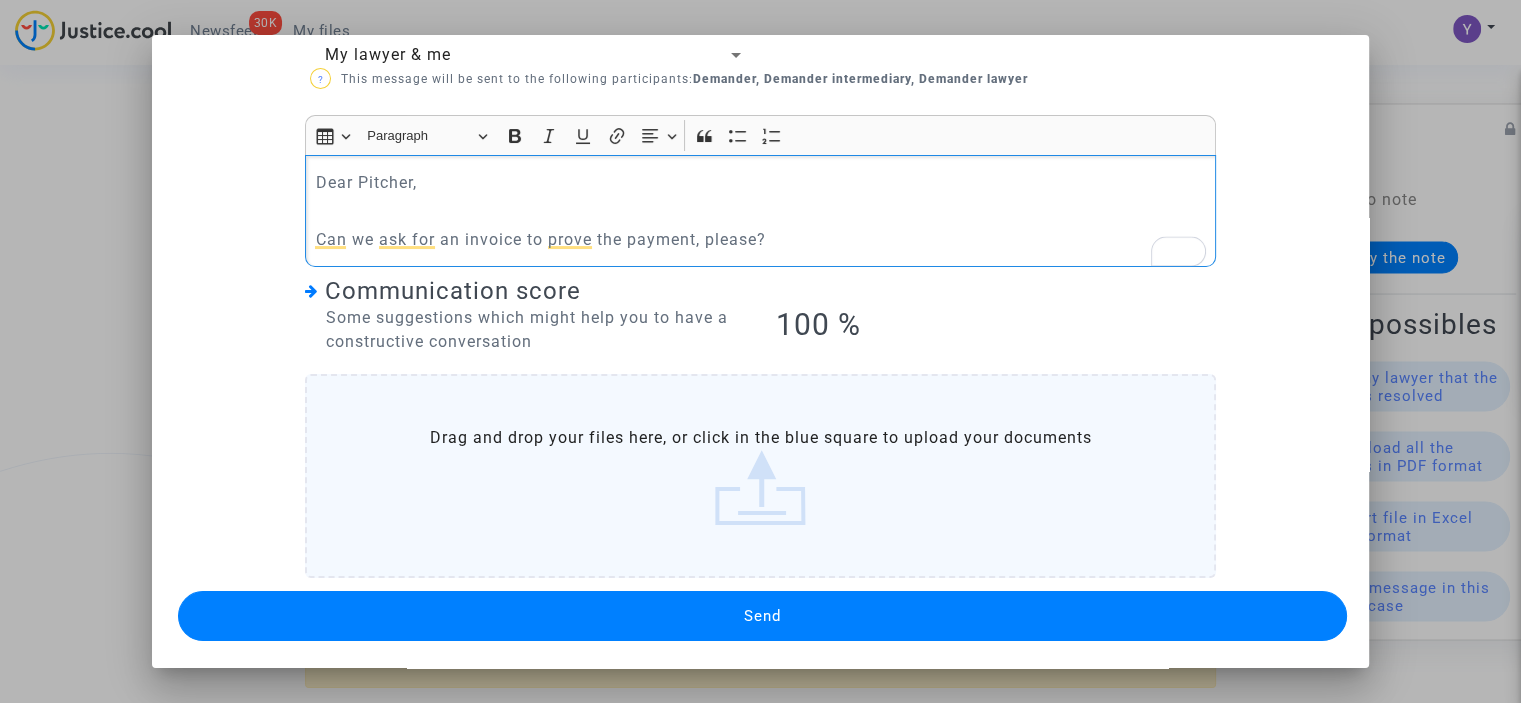 click on "Send" at bounding box center (762, 616) 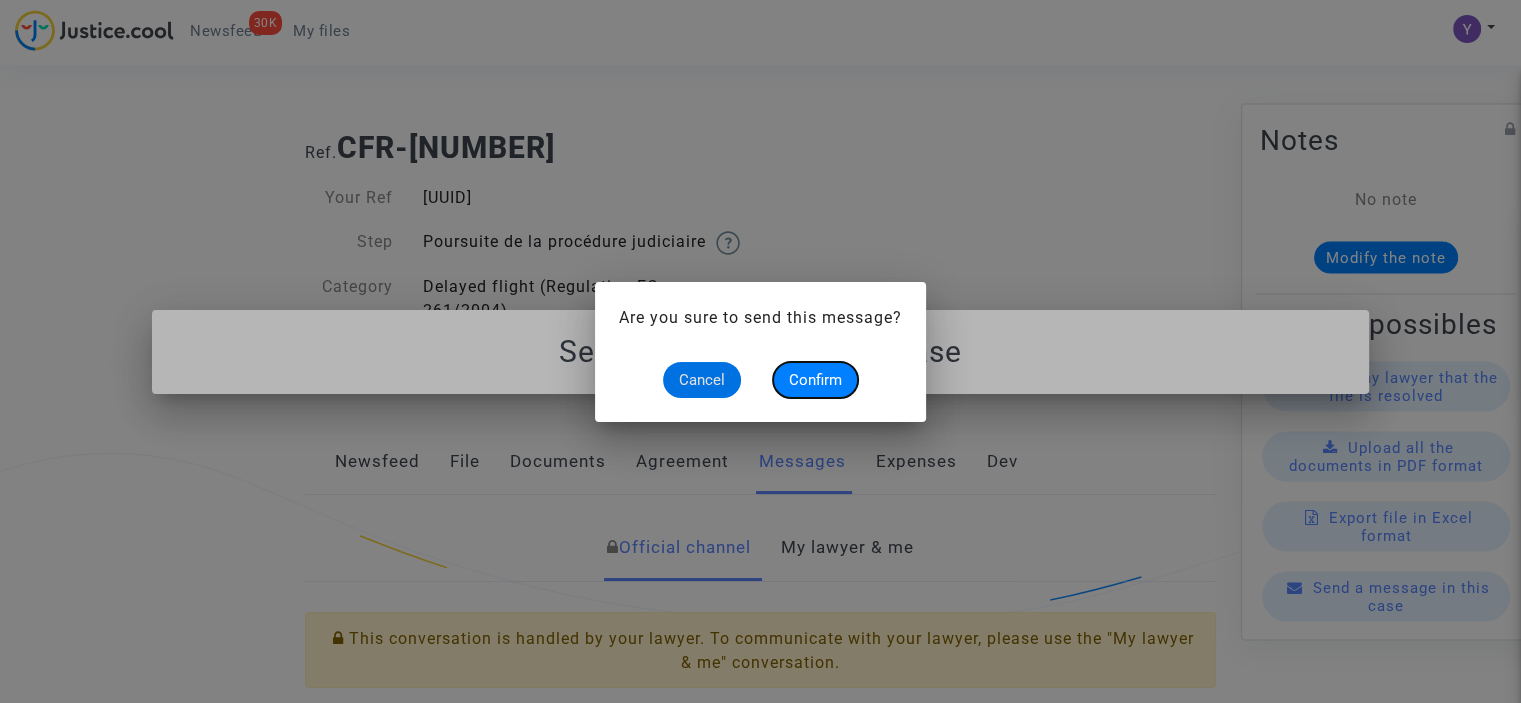 click on "Confirm" at bounding box center [815, 380] 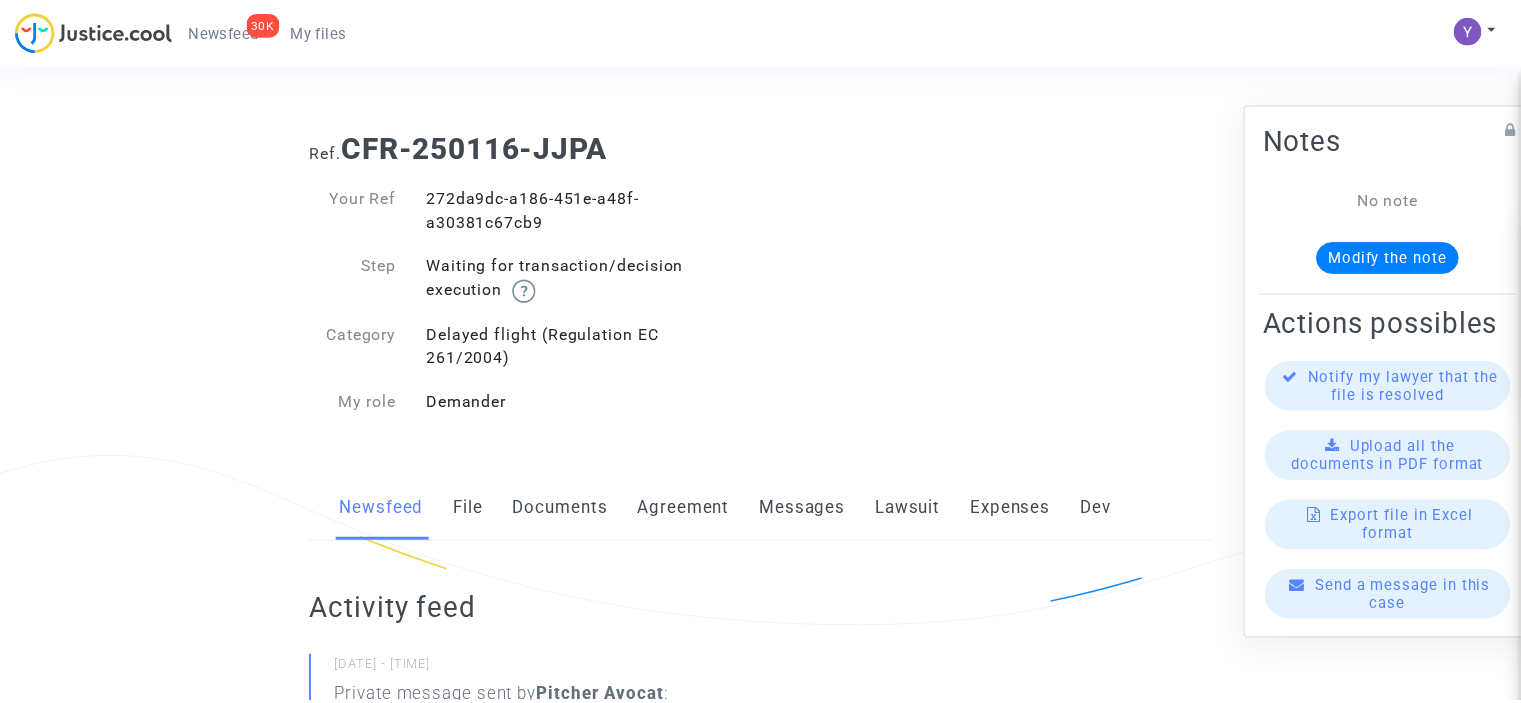 scroll, scrollTop: 0, scrollLeft: 0, axis: both 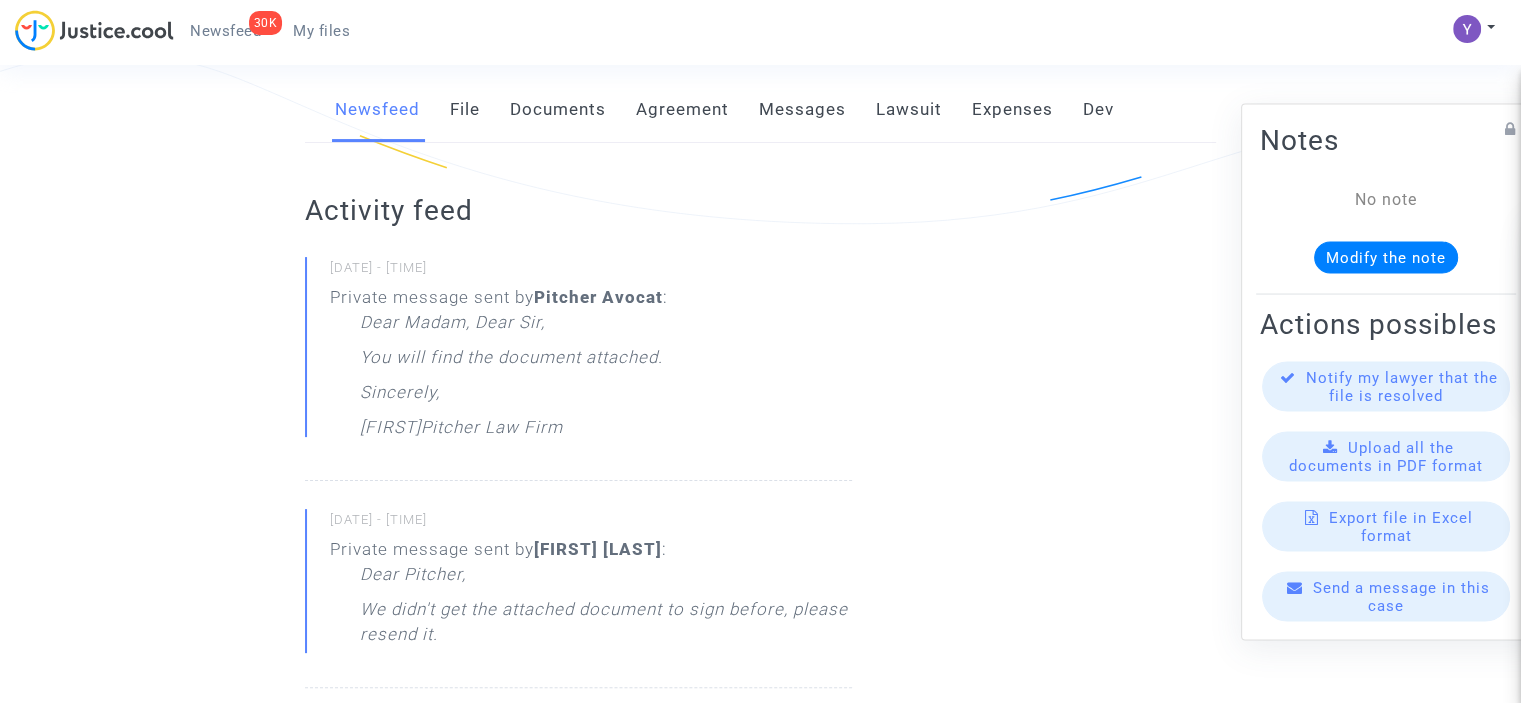 click on "Messages" 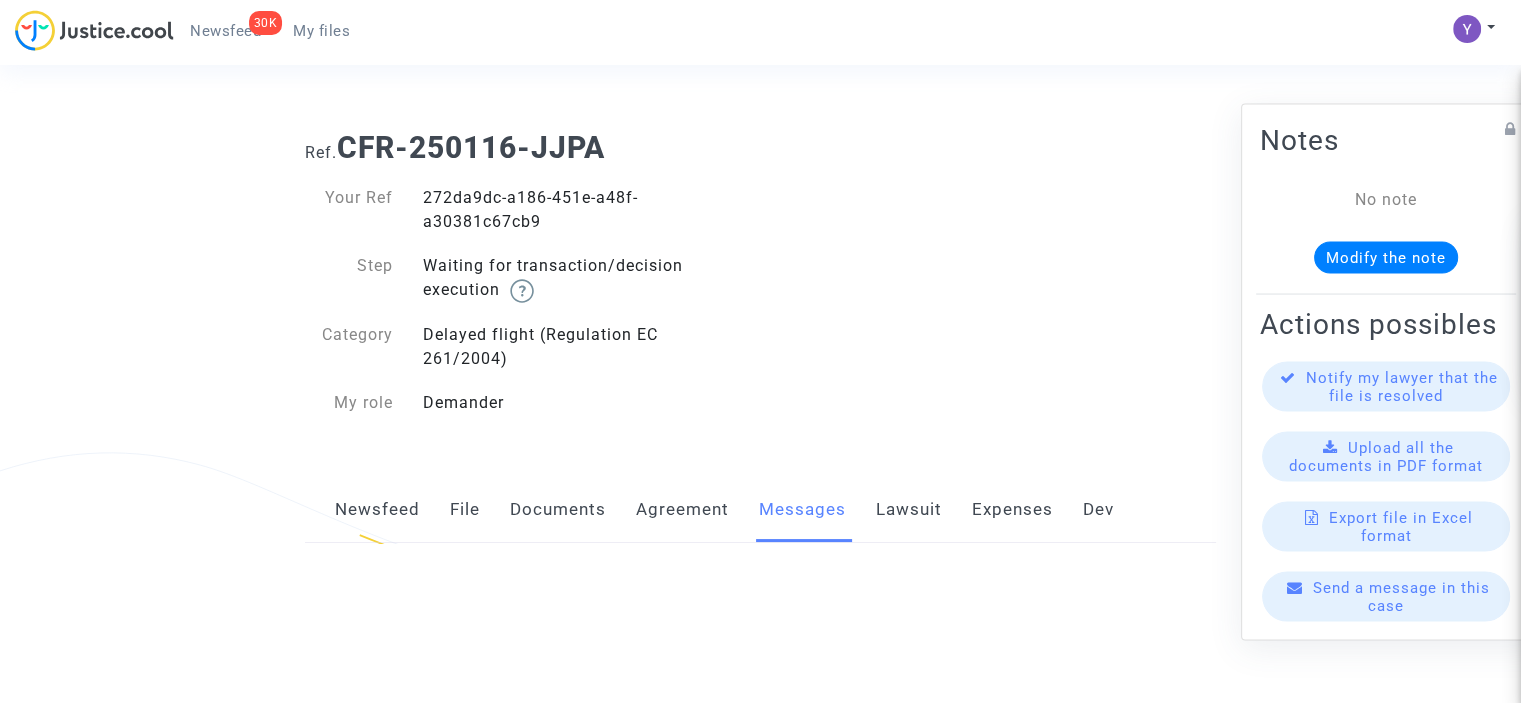 scroll, scrollTop: 0, scrollLeft: 0, axis: both 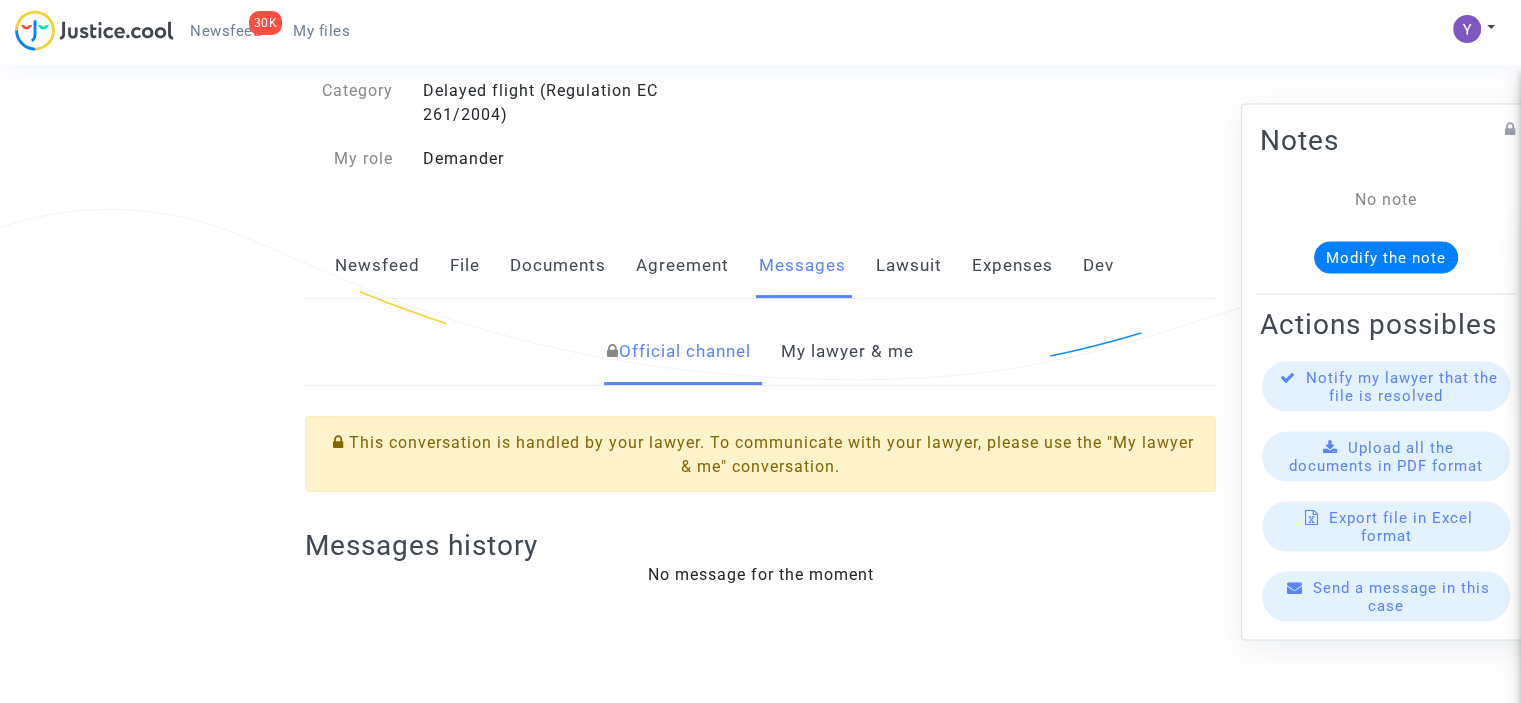 click on "Newsfeed" 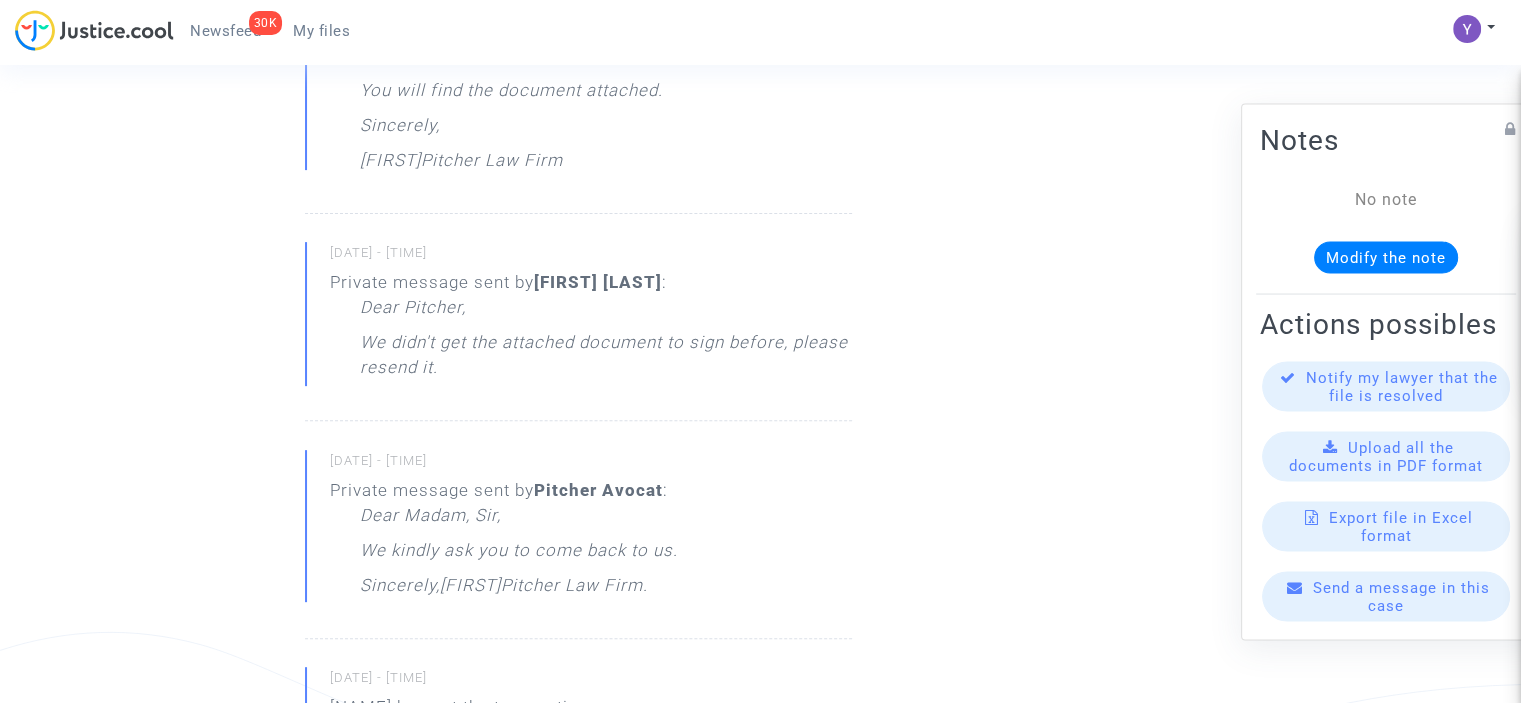 scroll, scrollTop: 700, scrollLeft: 0, axis: vertical 